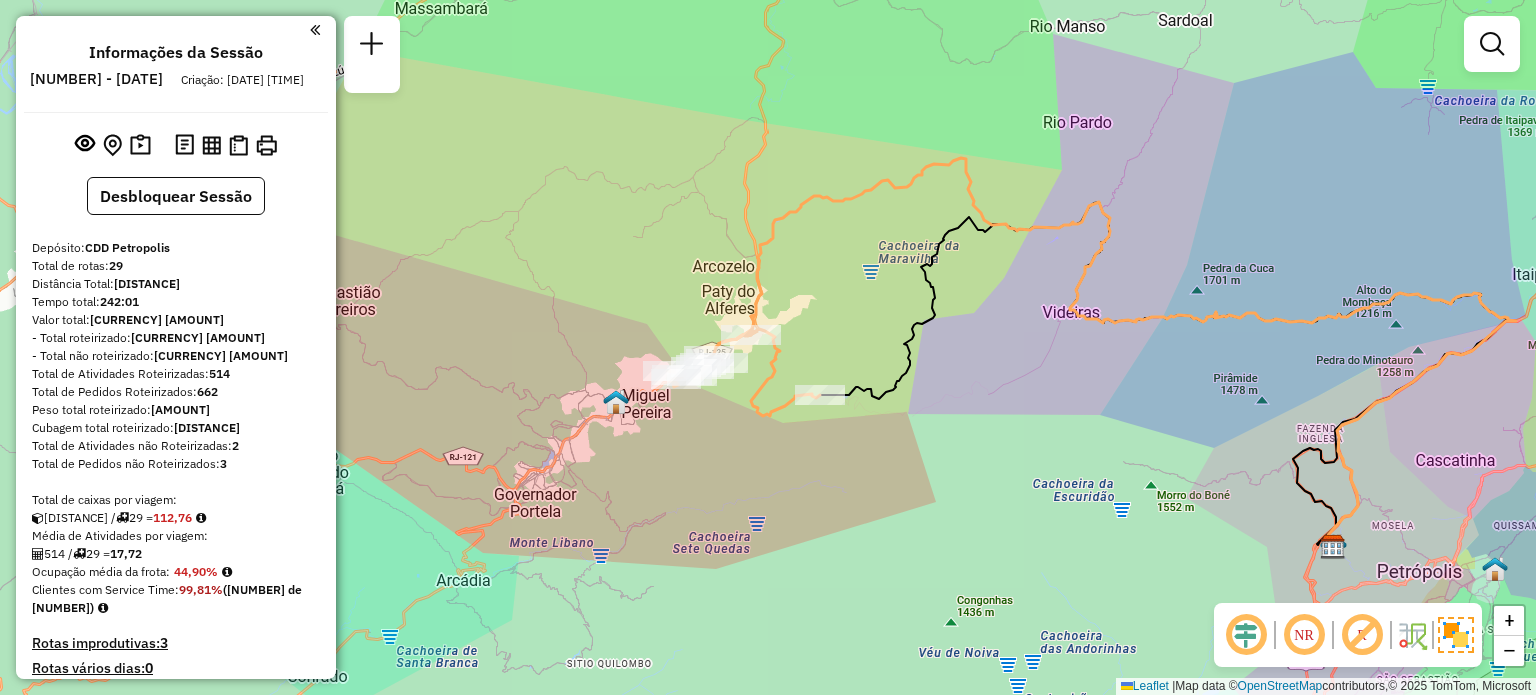scroll, scrollTop: 0, scrollLeft: 0, axis: both 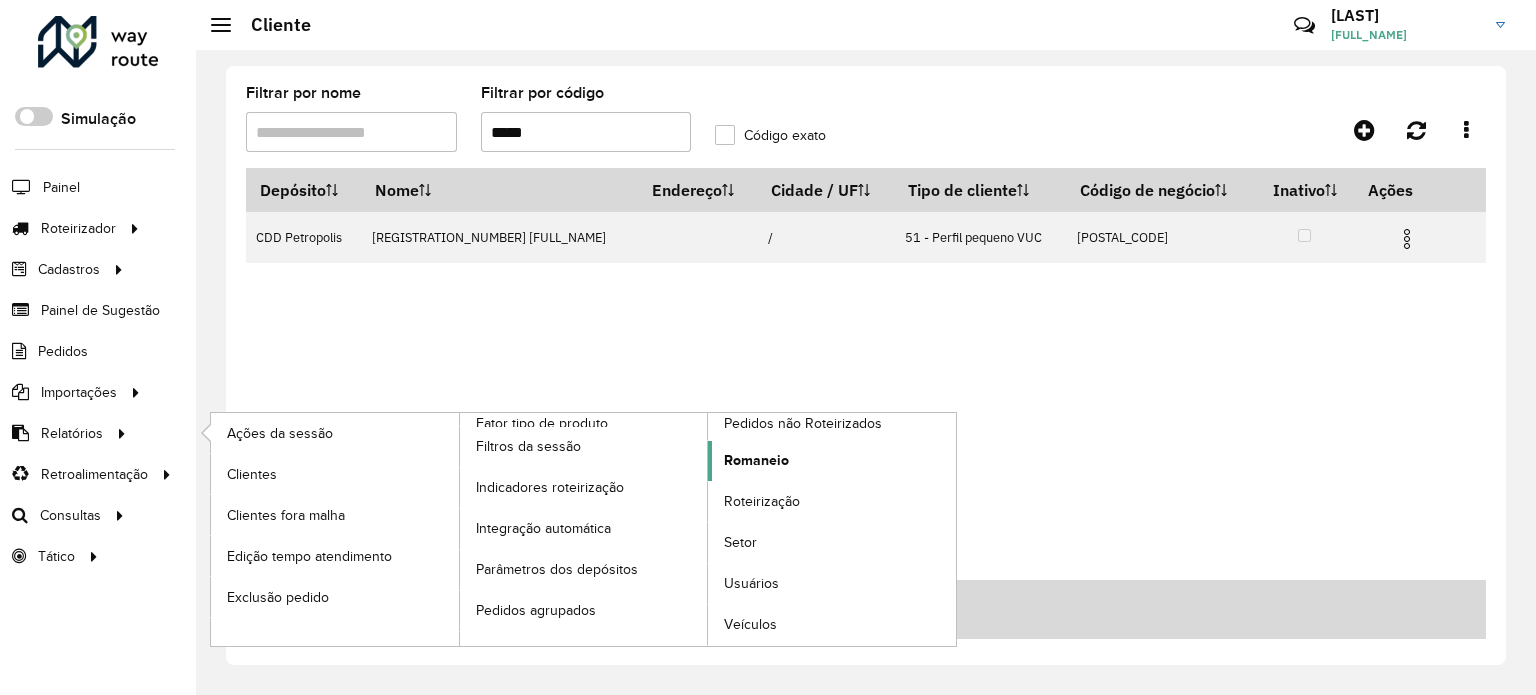 click on "Romaneio" 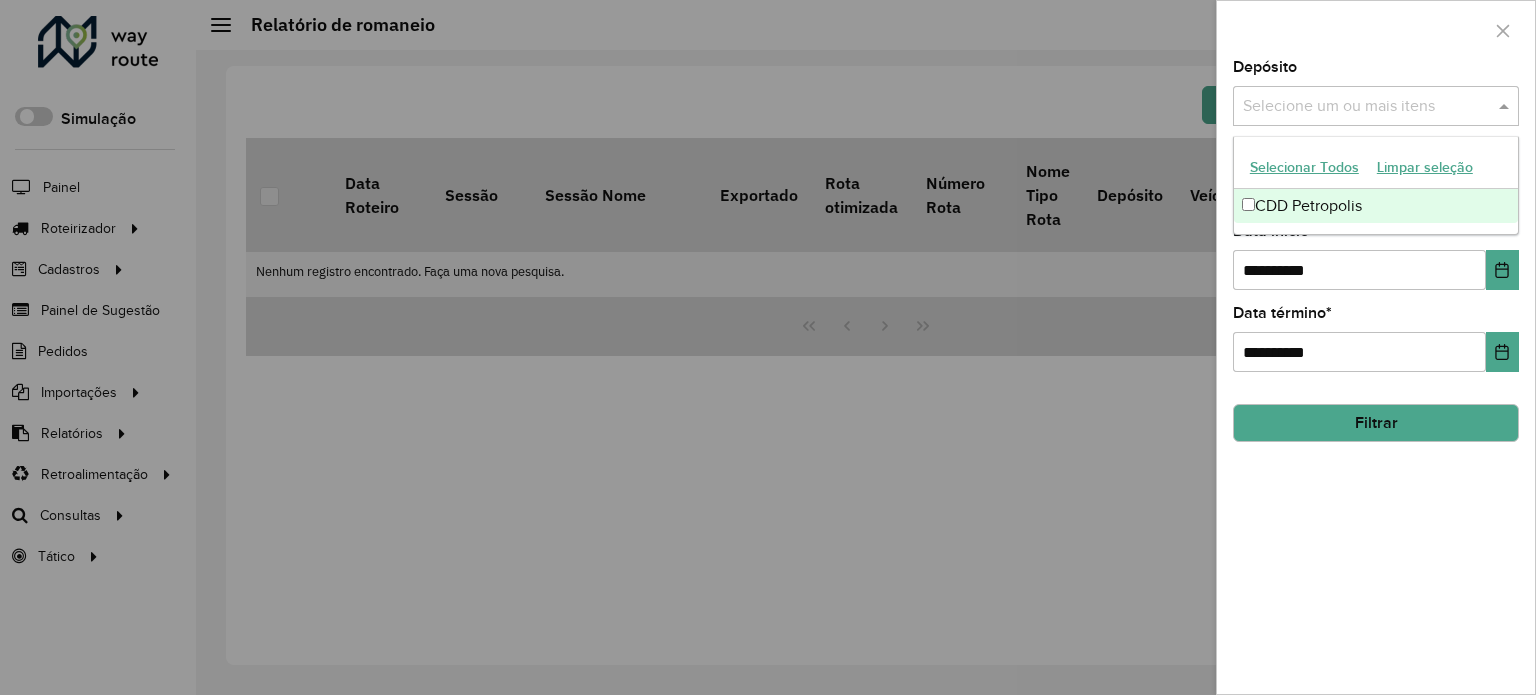 click at bounding box center (1366, 107) 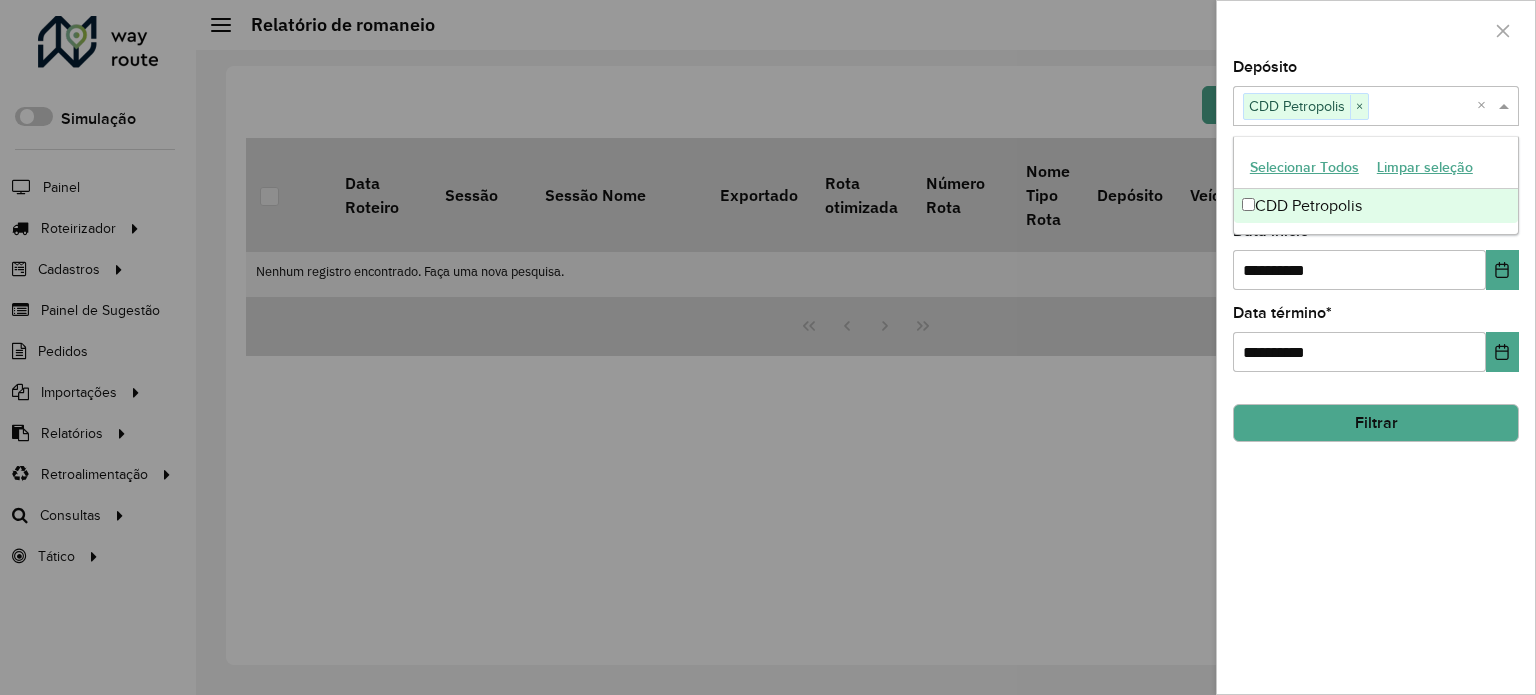 click on "**********" 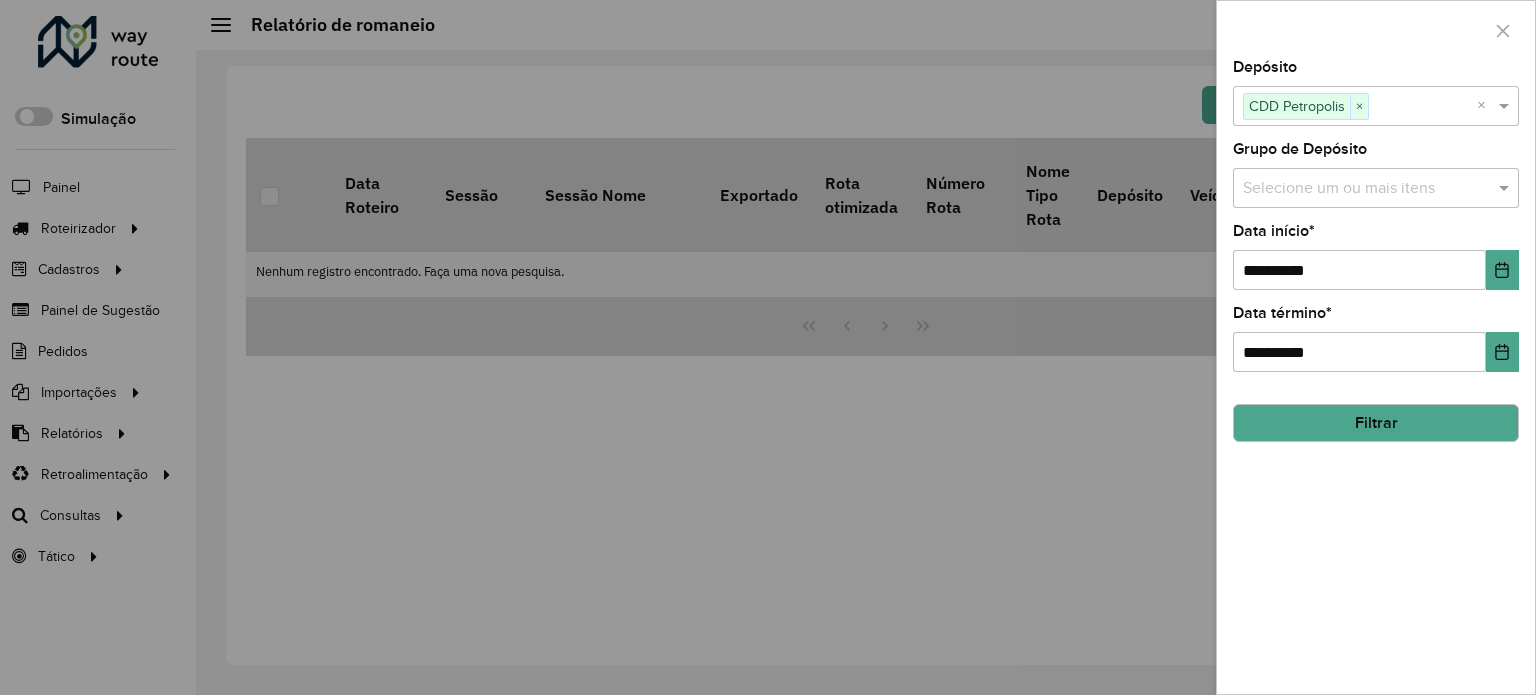 click at bounding box center (1366, 189) 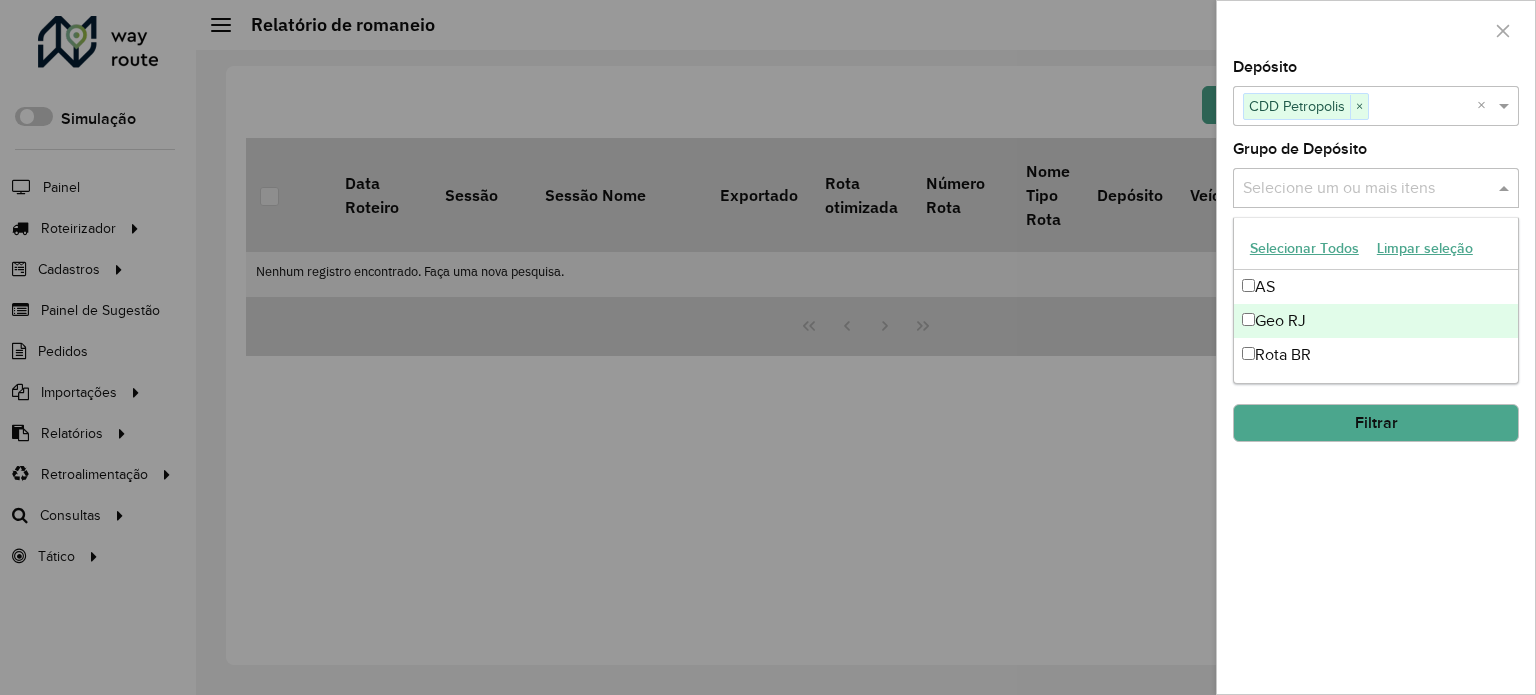 click on "Geo RJ" at bounding box center (1376, 321) 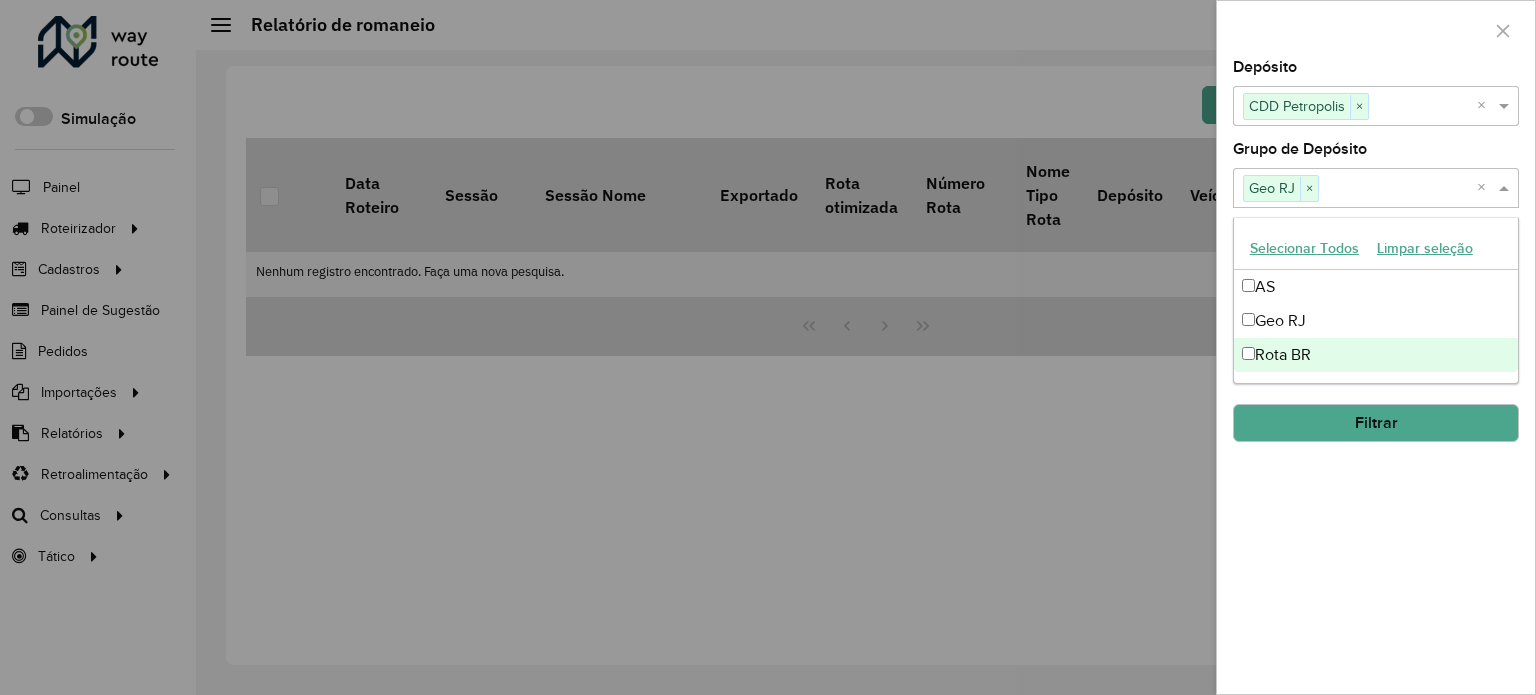 click on "**********" 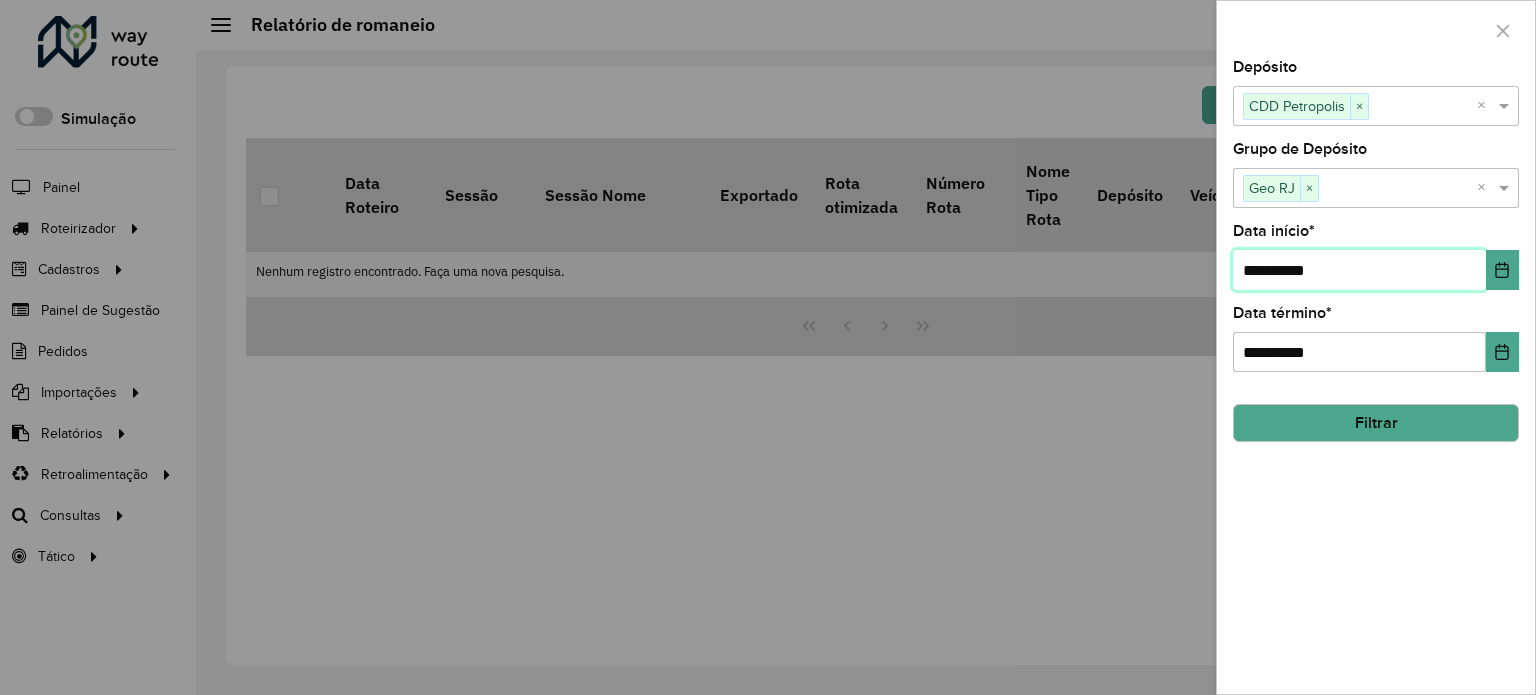 click on "**********" at bounding box center [1359, 270] 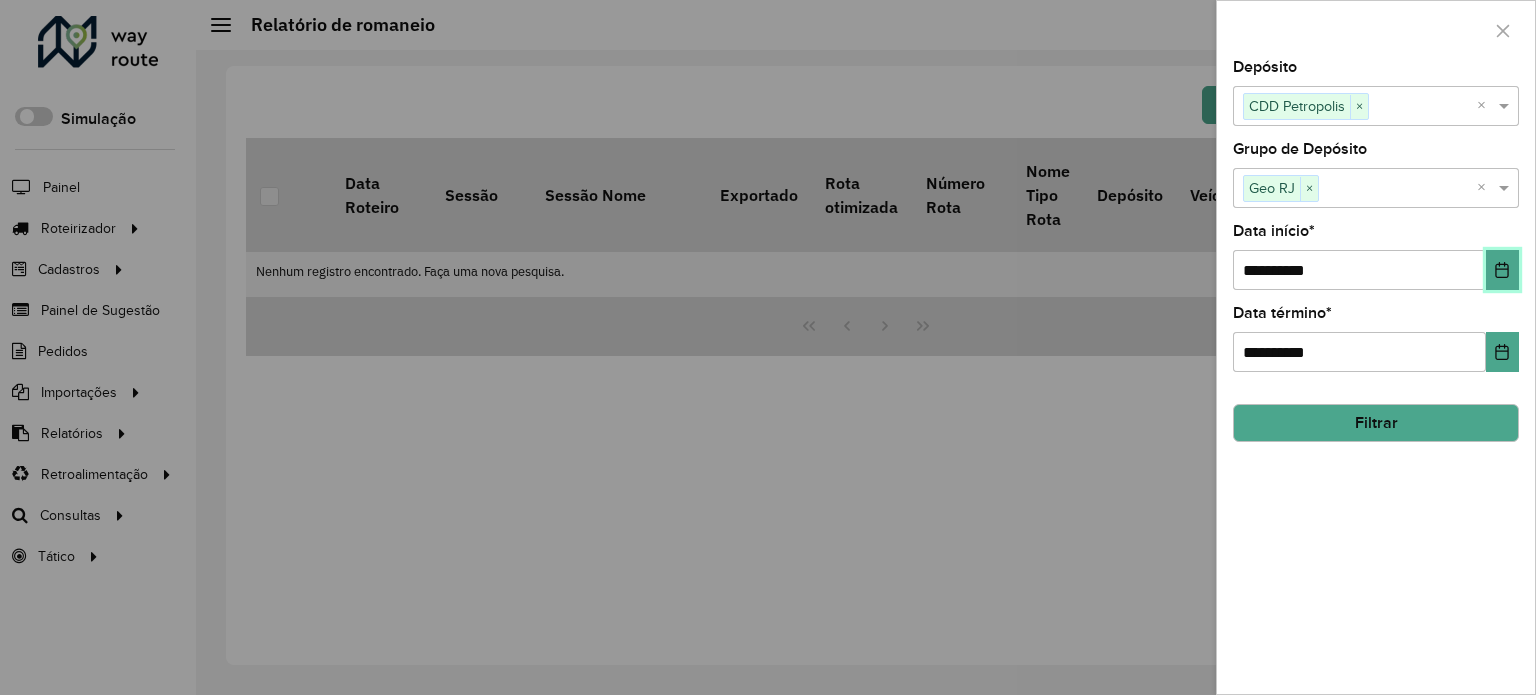 click at bounding box center (1502, 270) 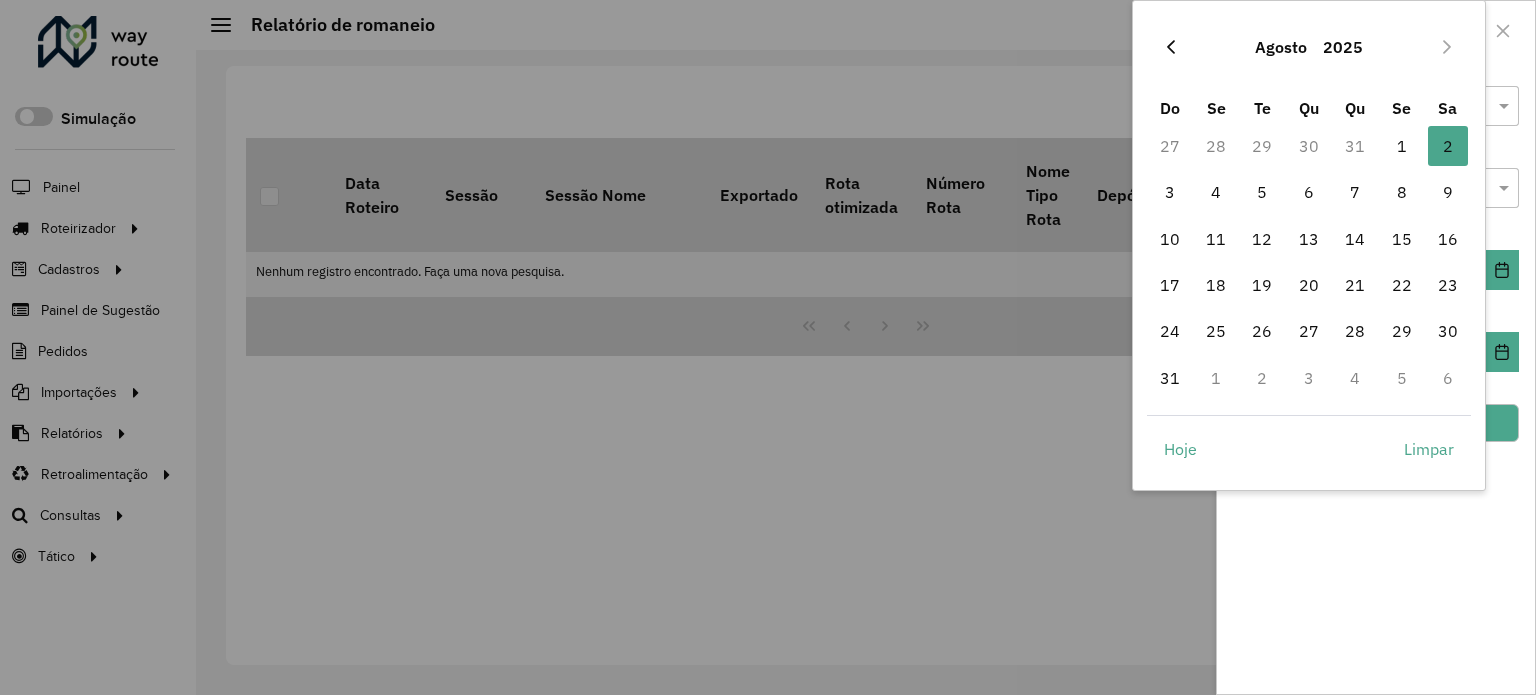 click 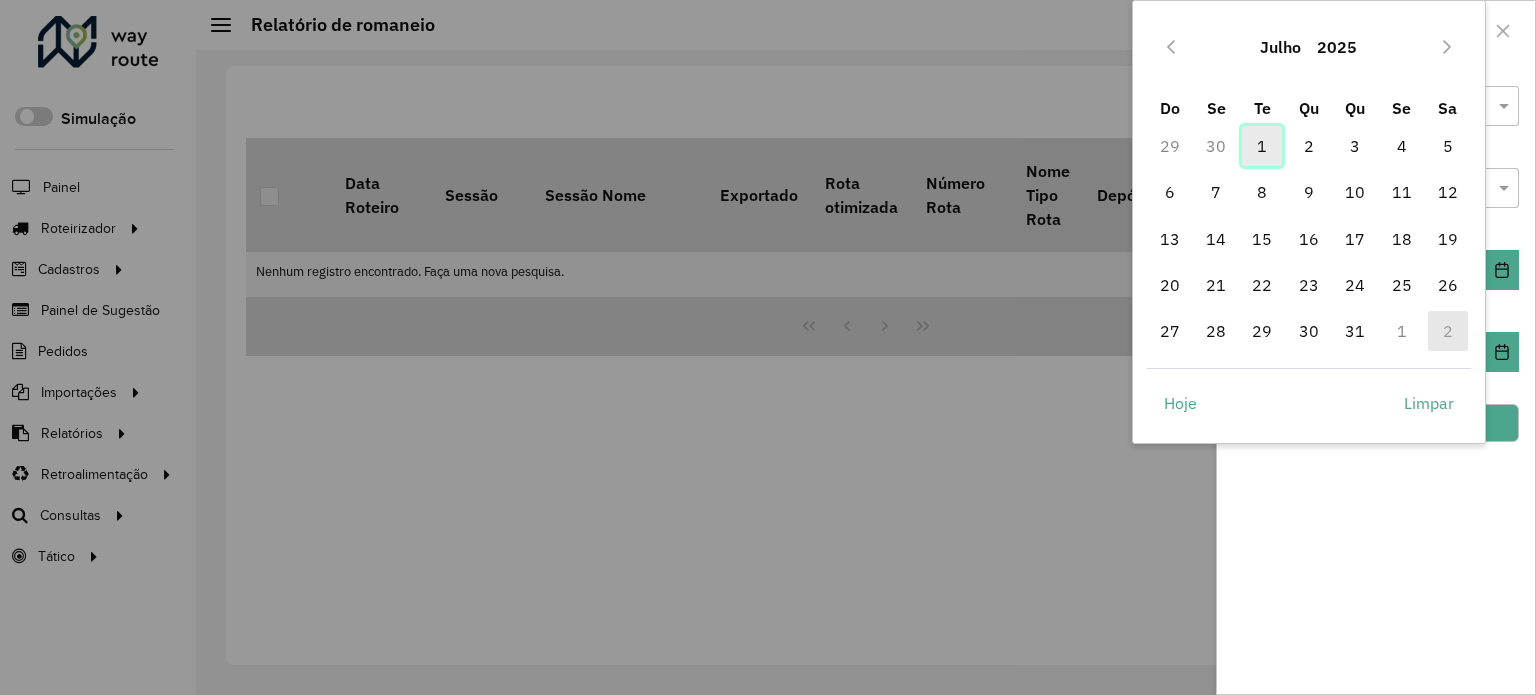 click on "1" at bounding box center [1262, 146] 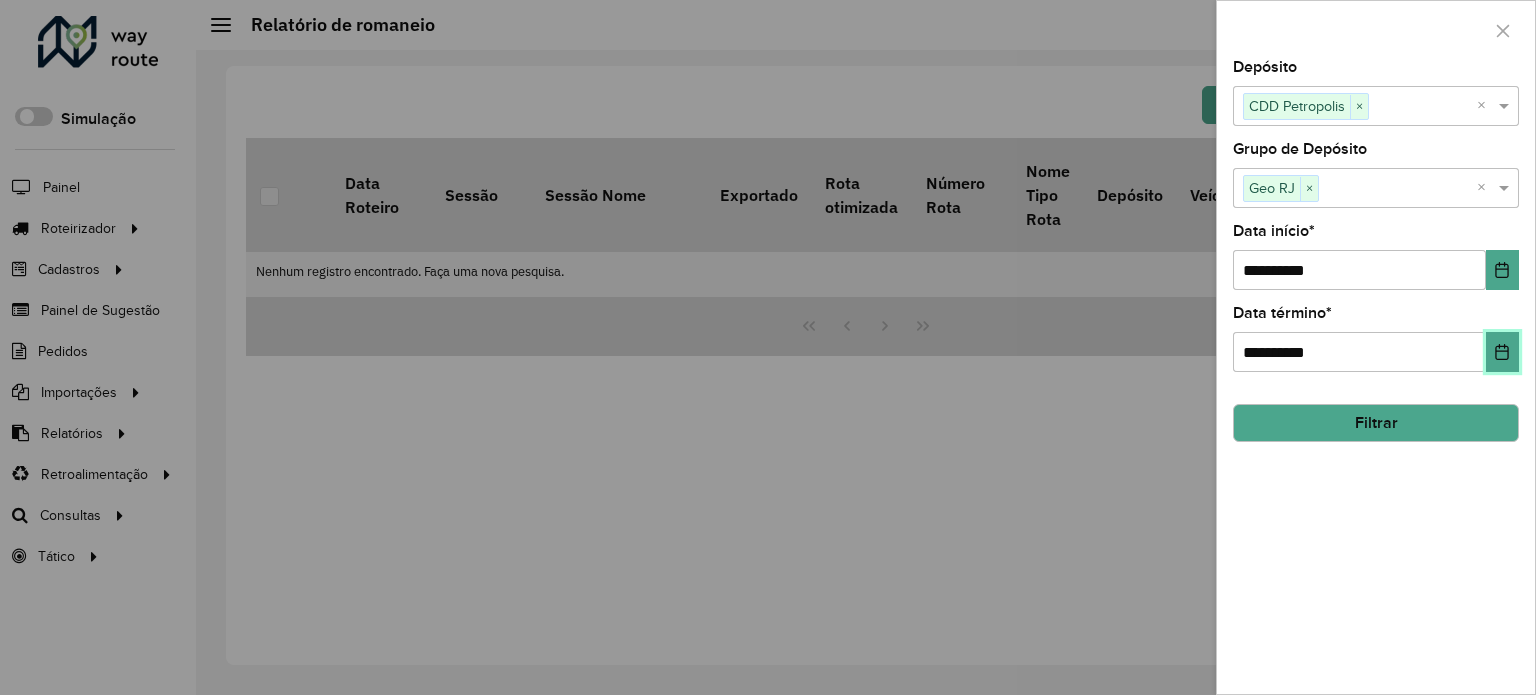 click 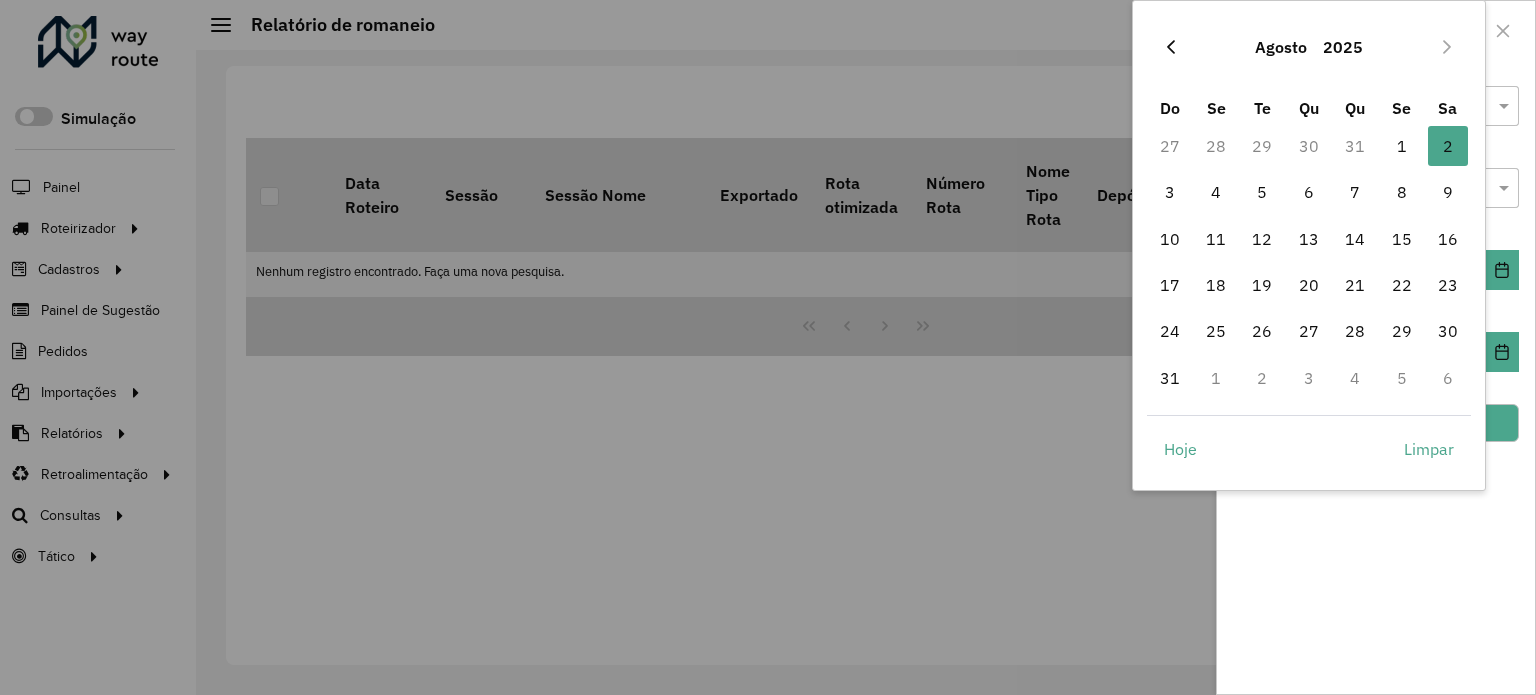 click 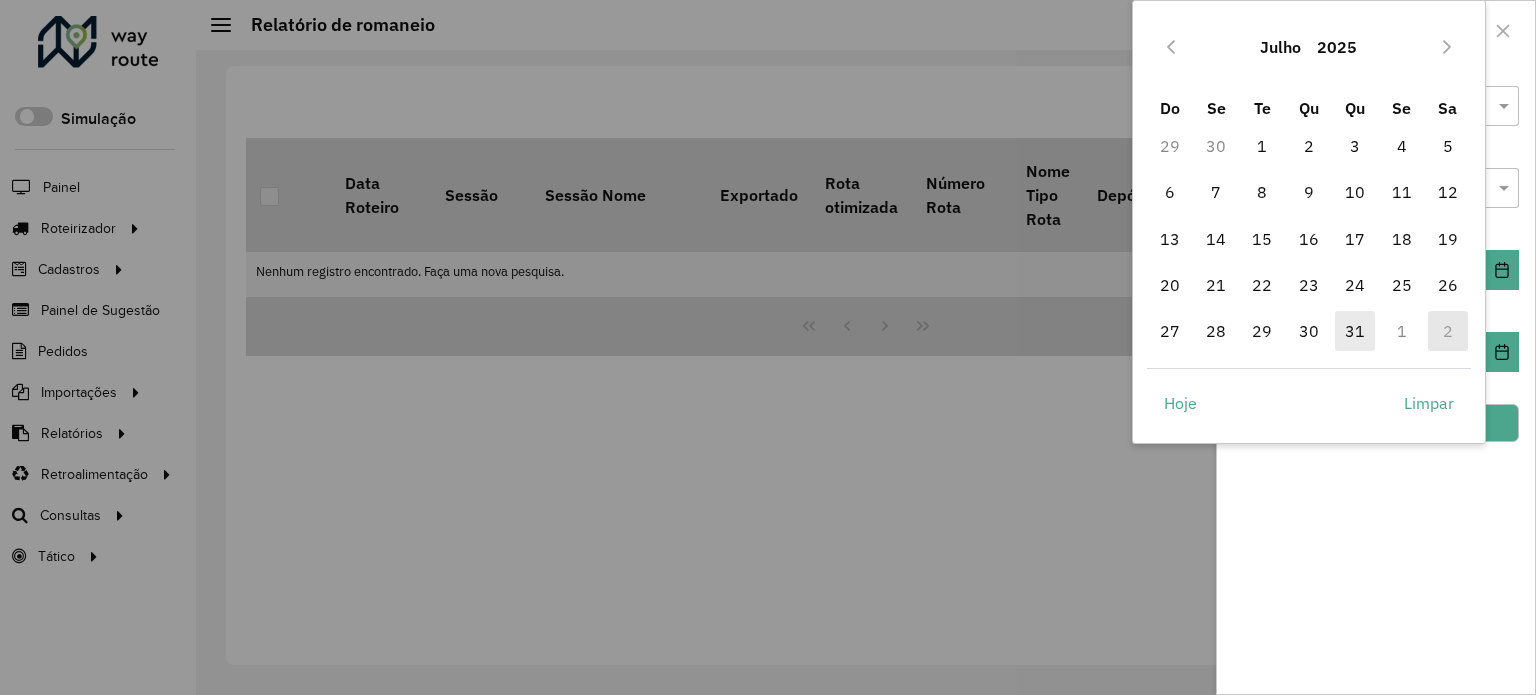 click on "31" at bounding box center [1355, 331] 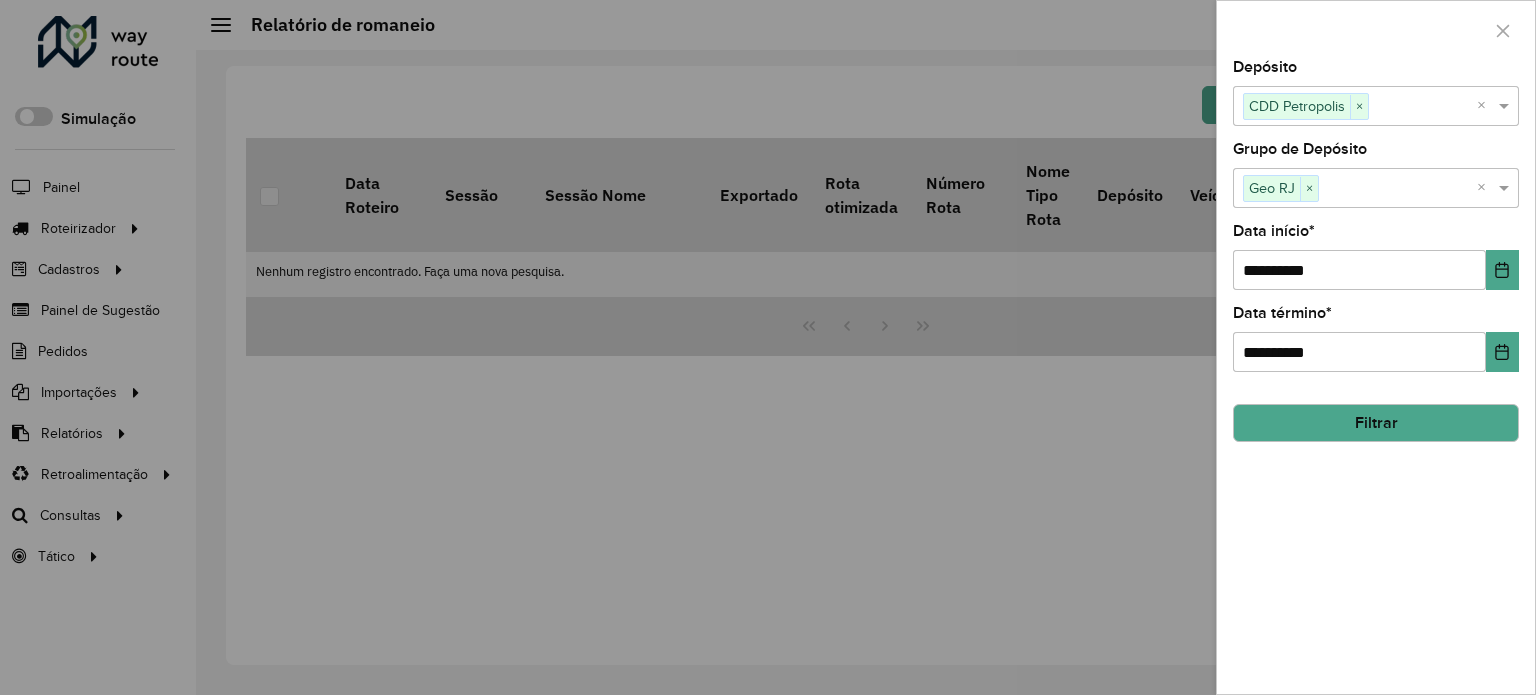 click on "Filtrar" 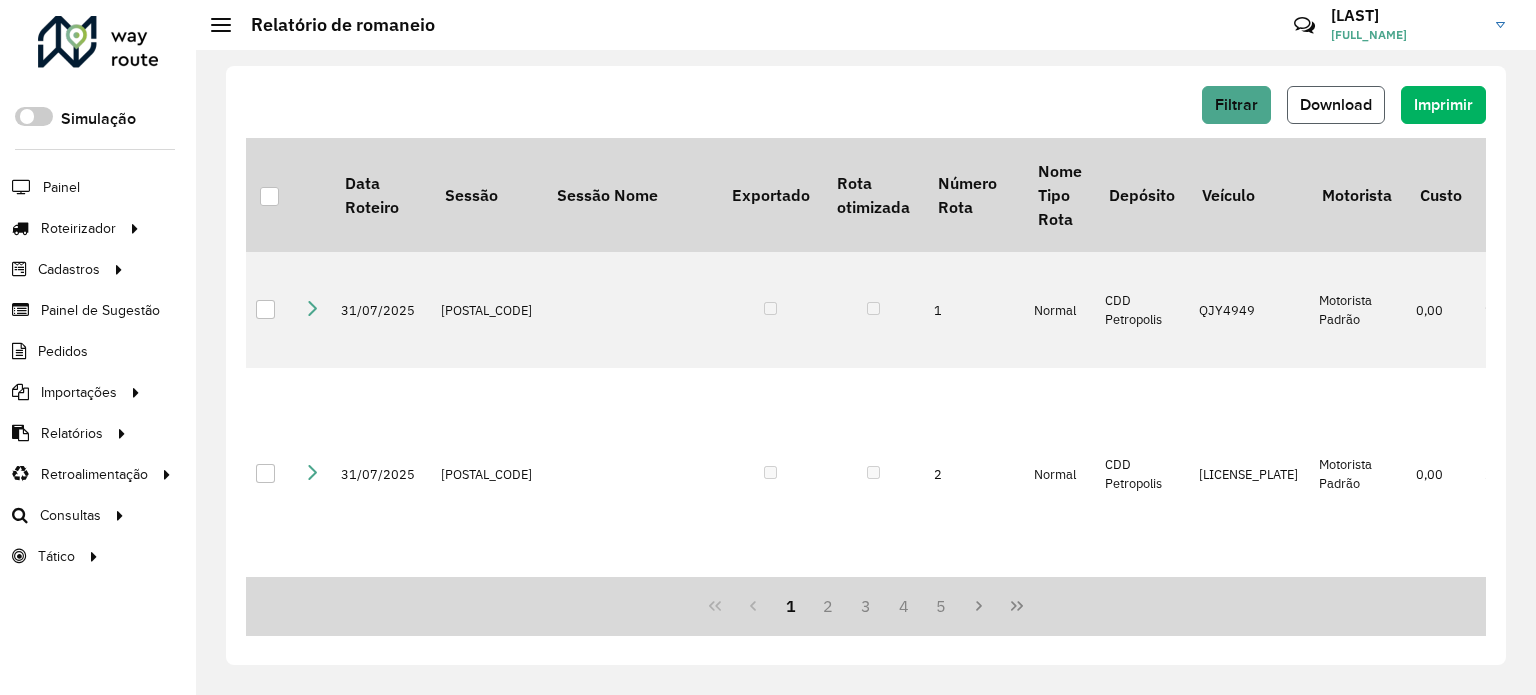 click on "Download" 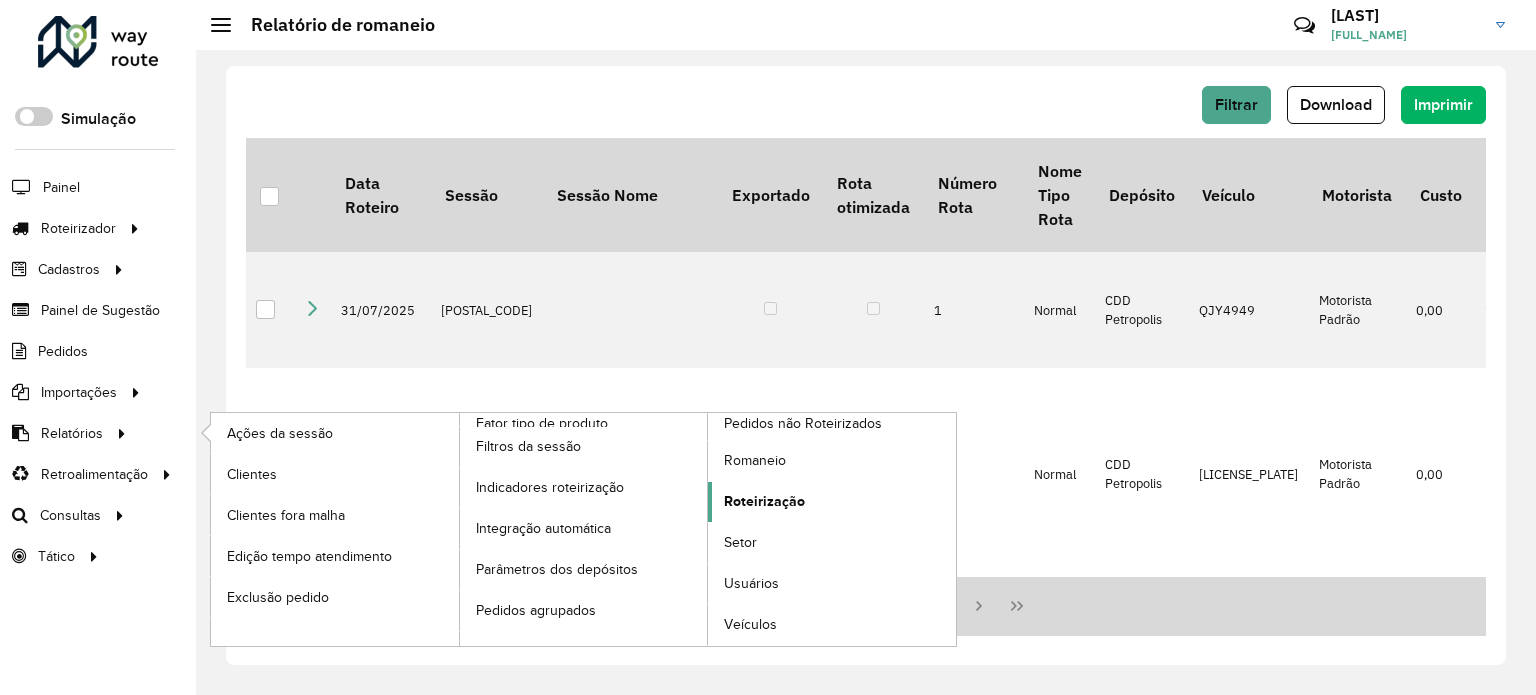 click on "Roteirização" 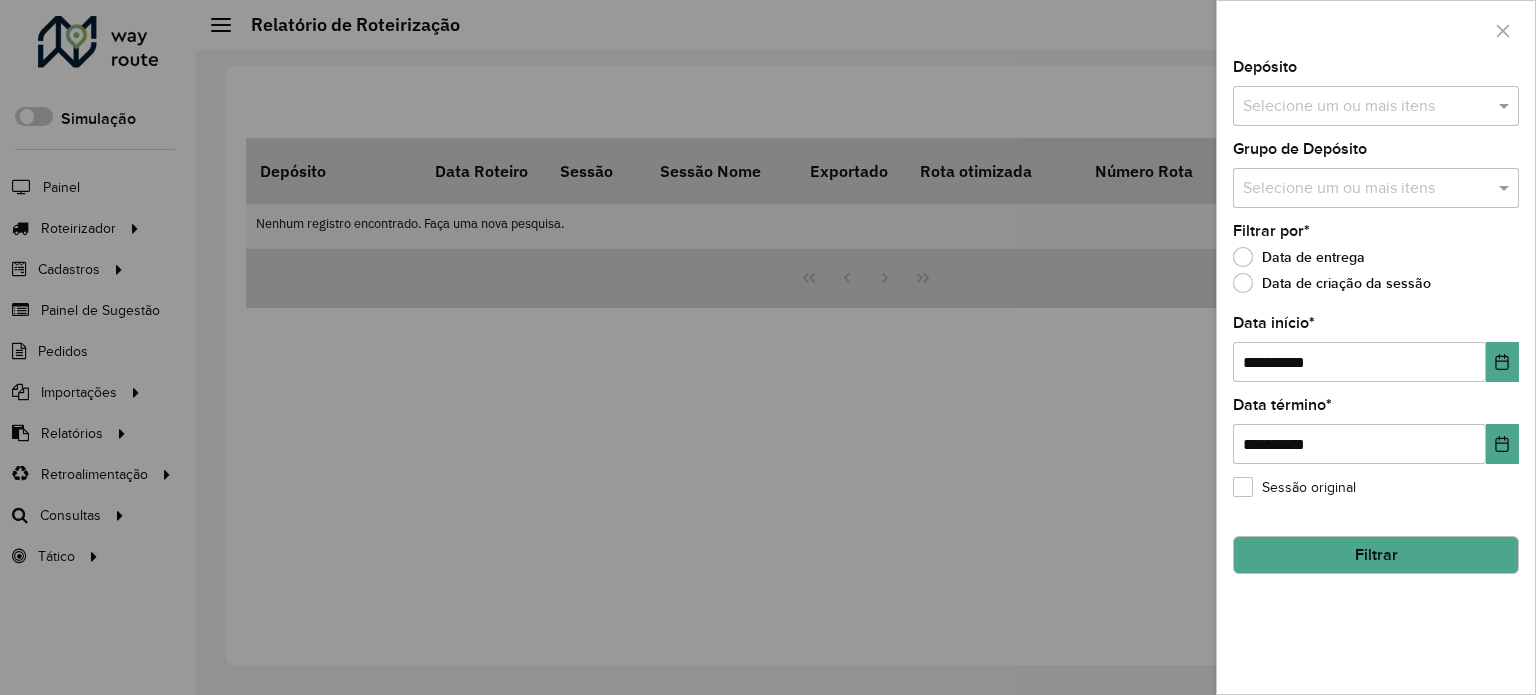 click at bounding box center (1366, 107) 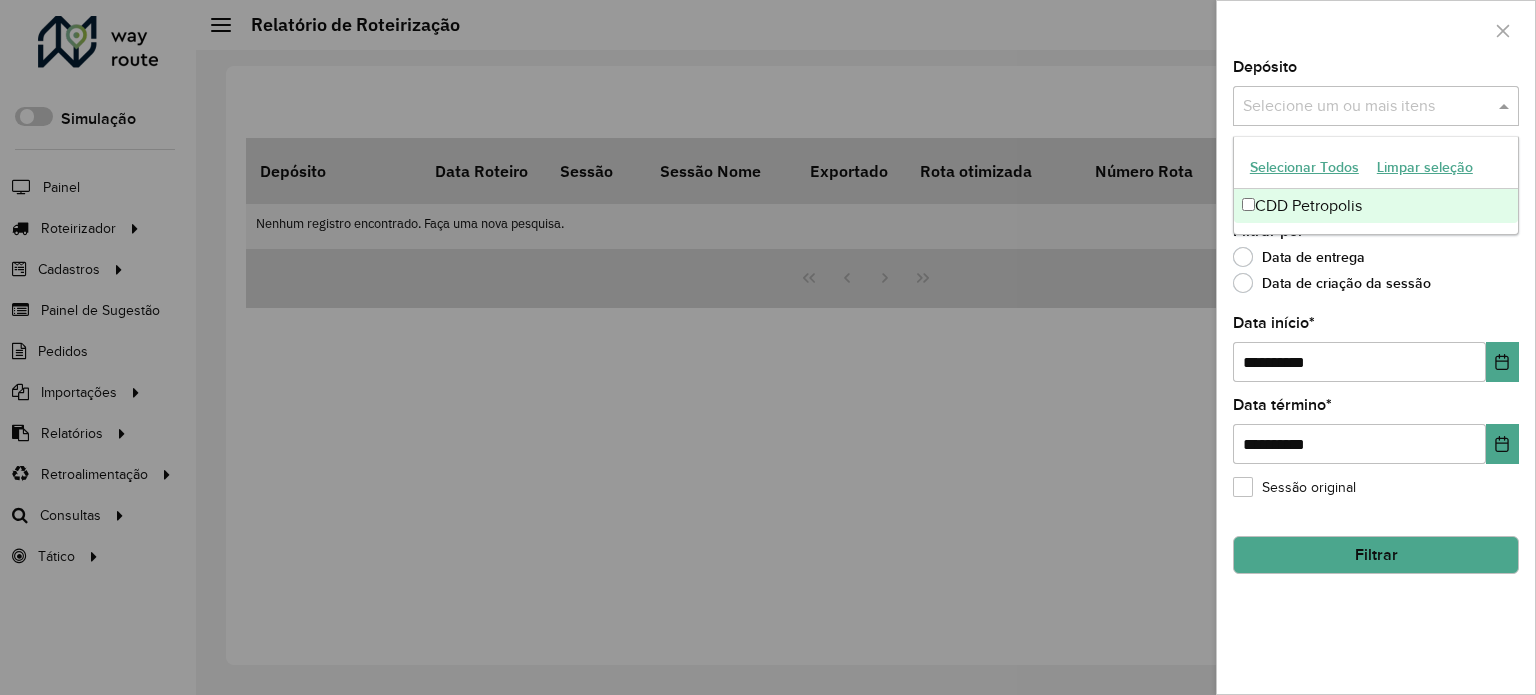 click on "CDD Petropolis" at bounding box center (1376, 206) 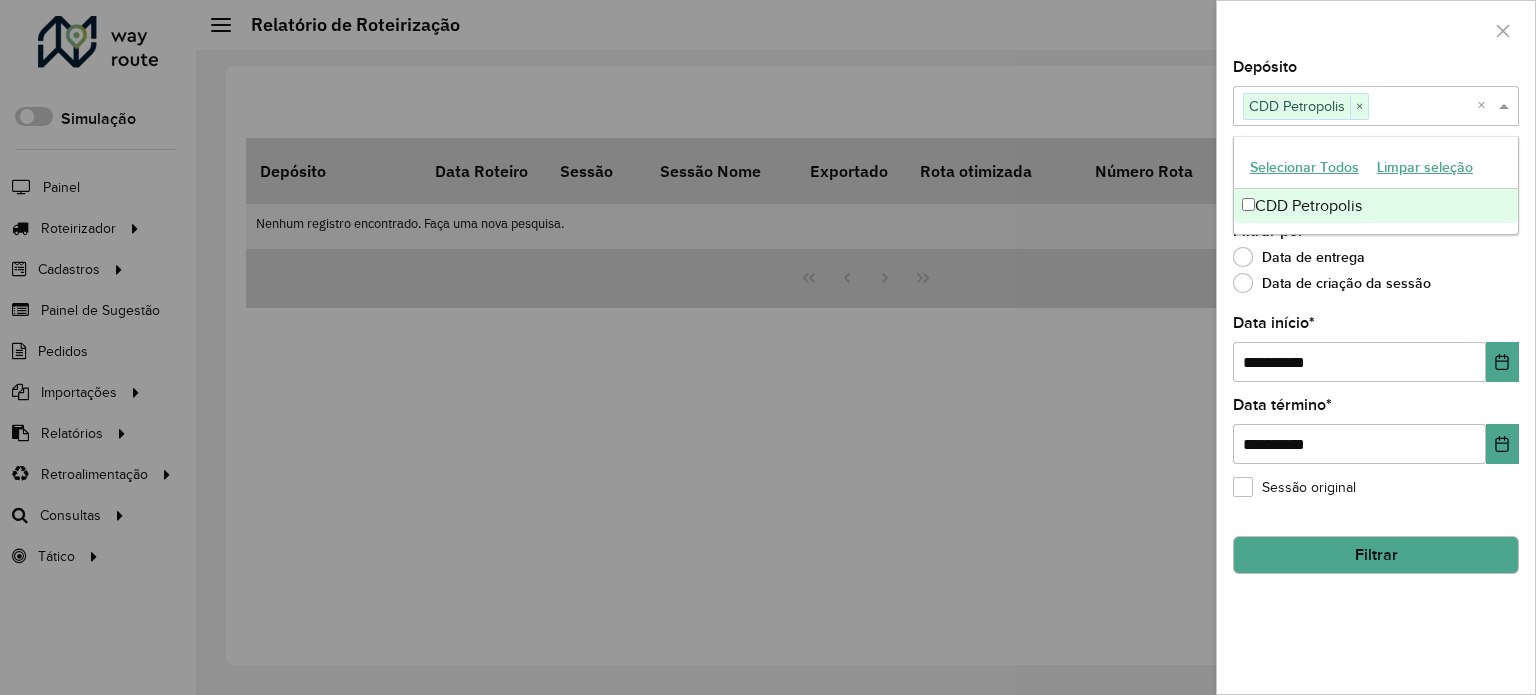 click on "Data de entrega" 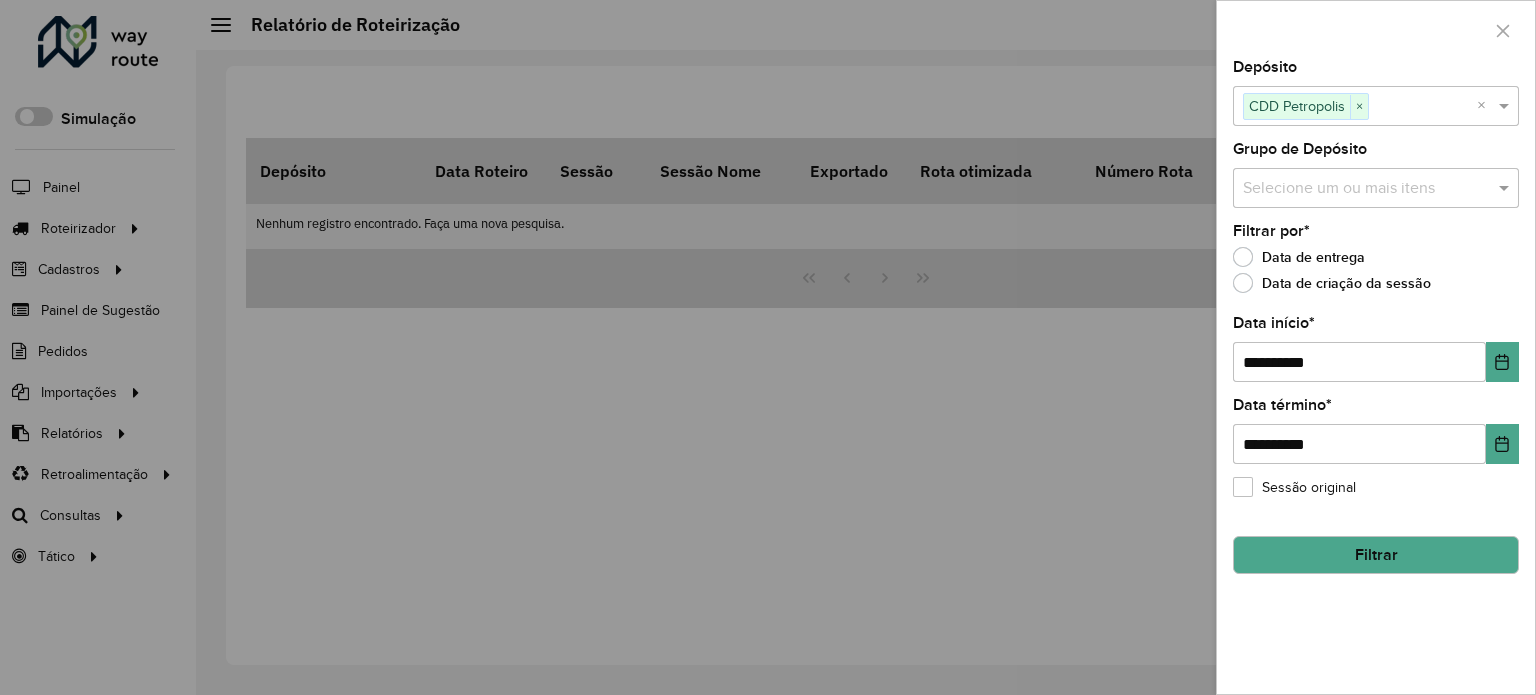 click at bounding box center (1366, 189) 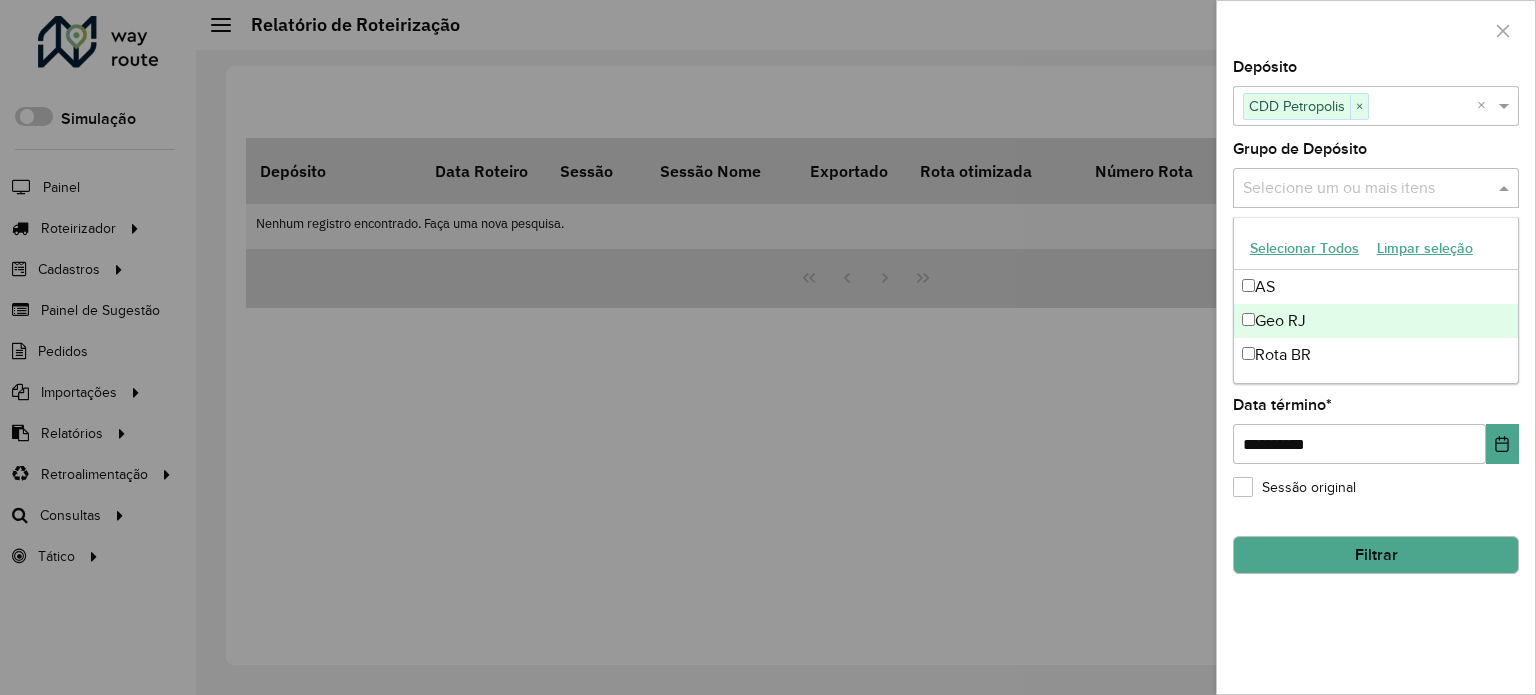 click on "Geo RJ" at bounding box center (1376, 321) 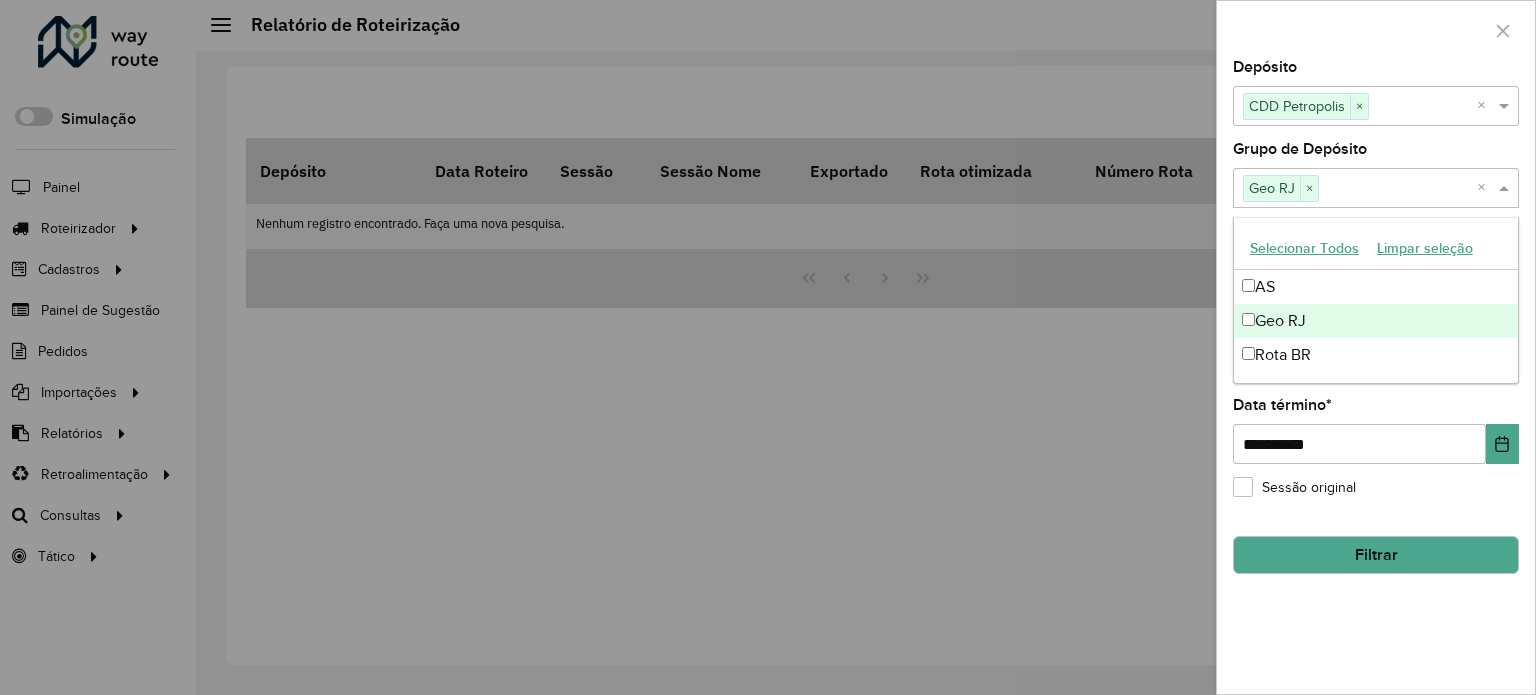 click on "**********" 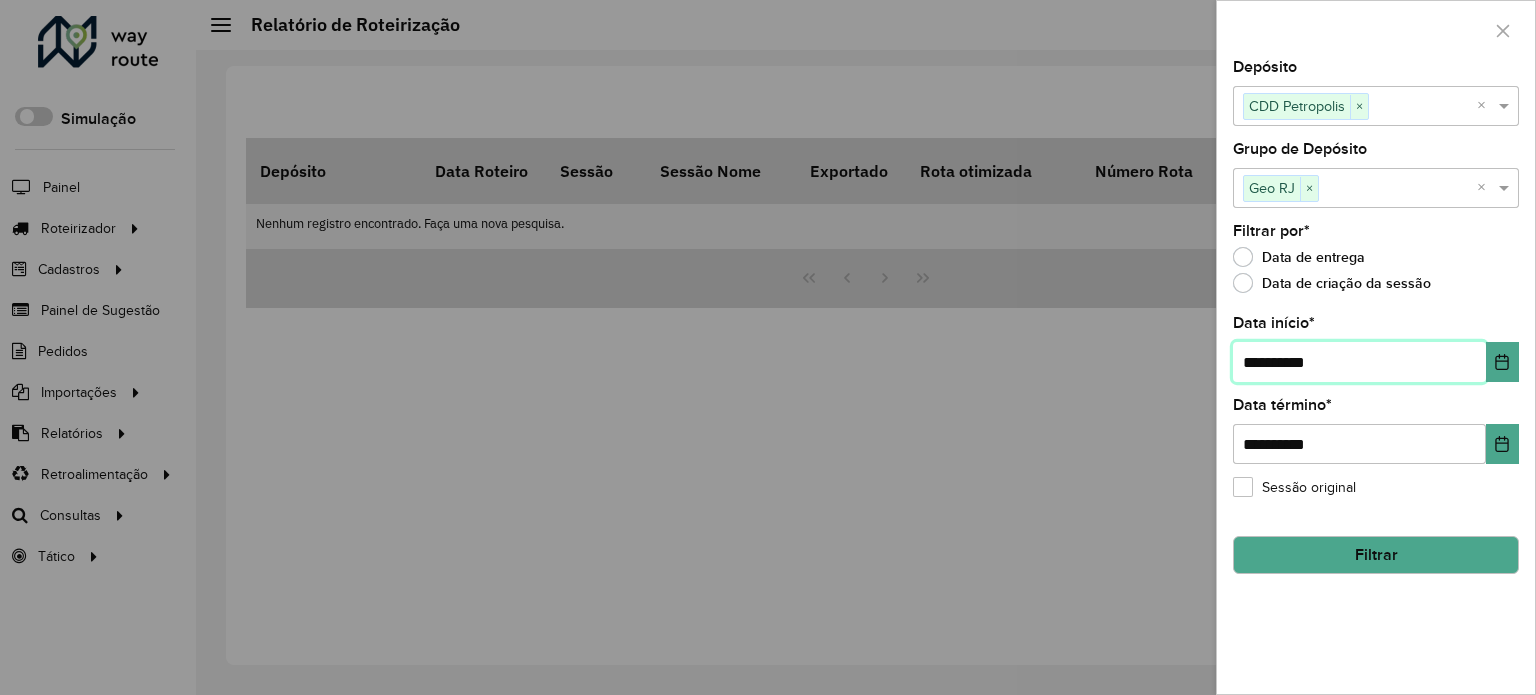 drag, startPoint x: 1349, startPoint y: 360, endPoint x: 1217, endPoint y: 360, distance: 132 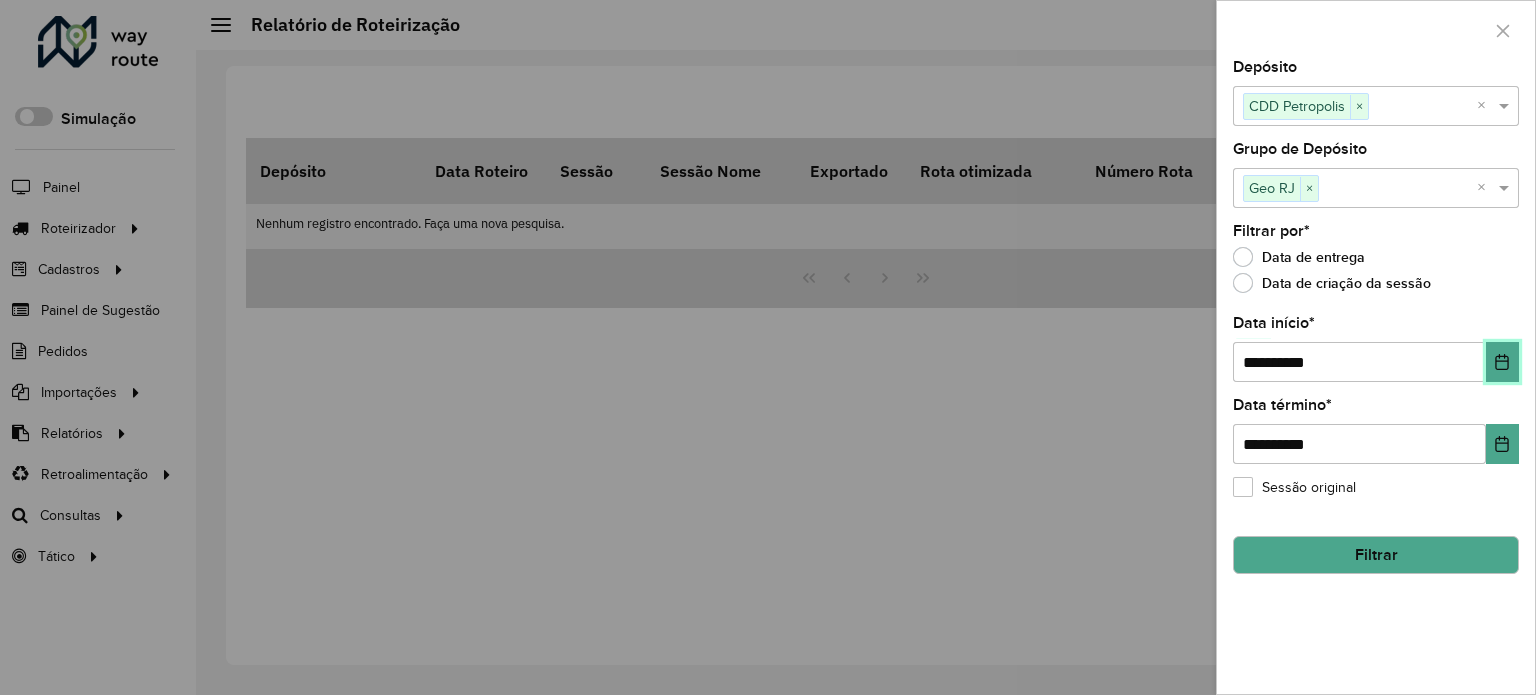 type 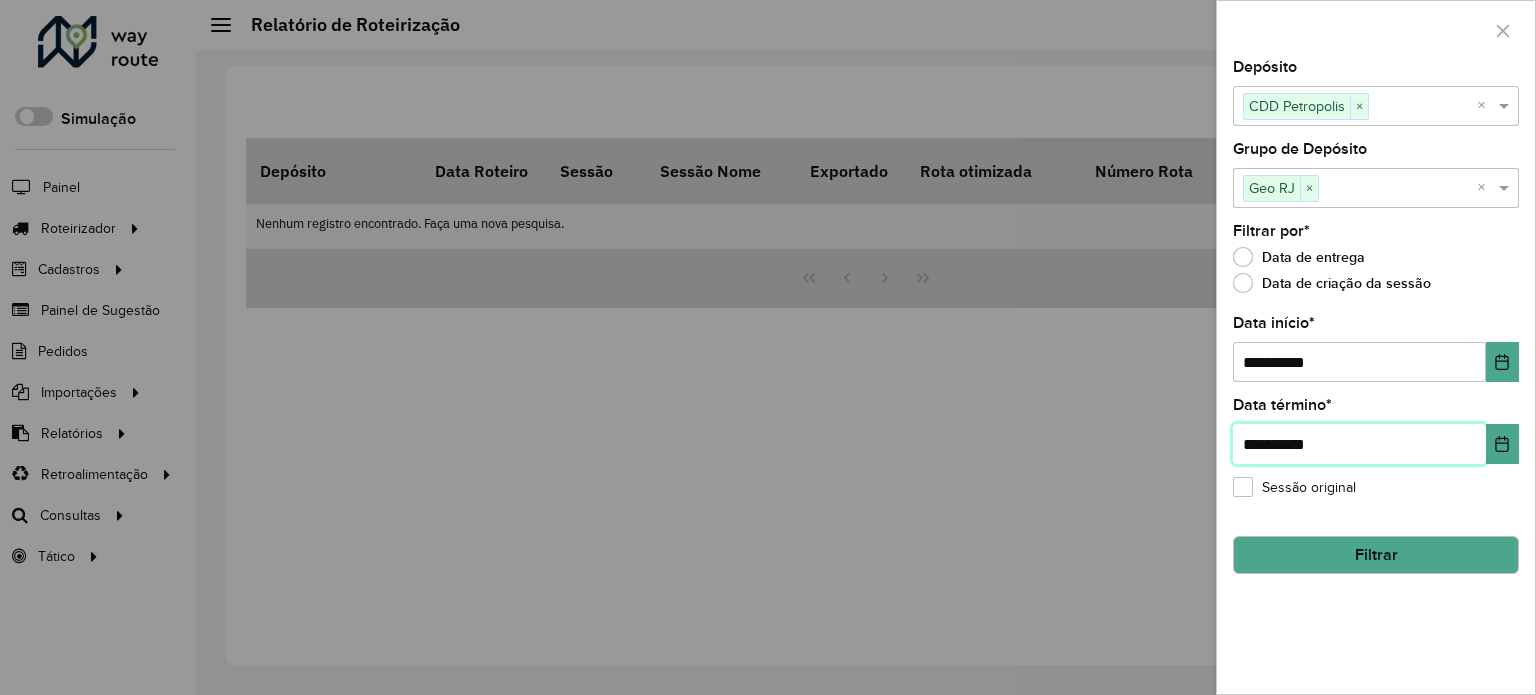 type on "**********" 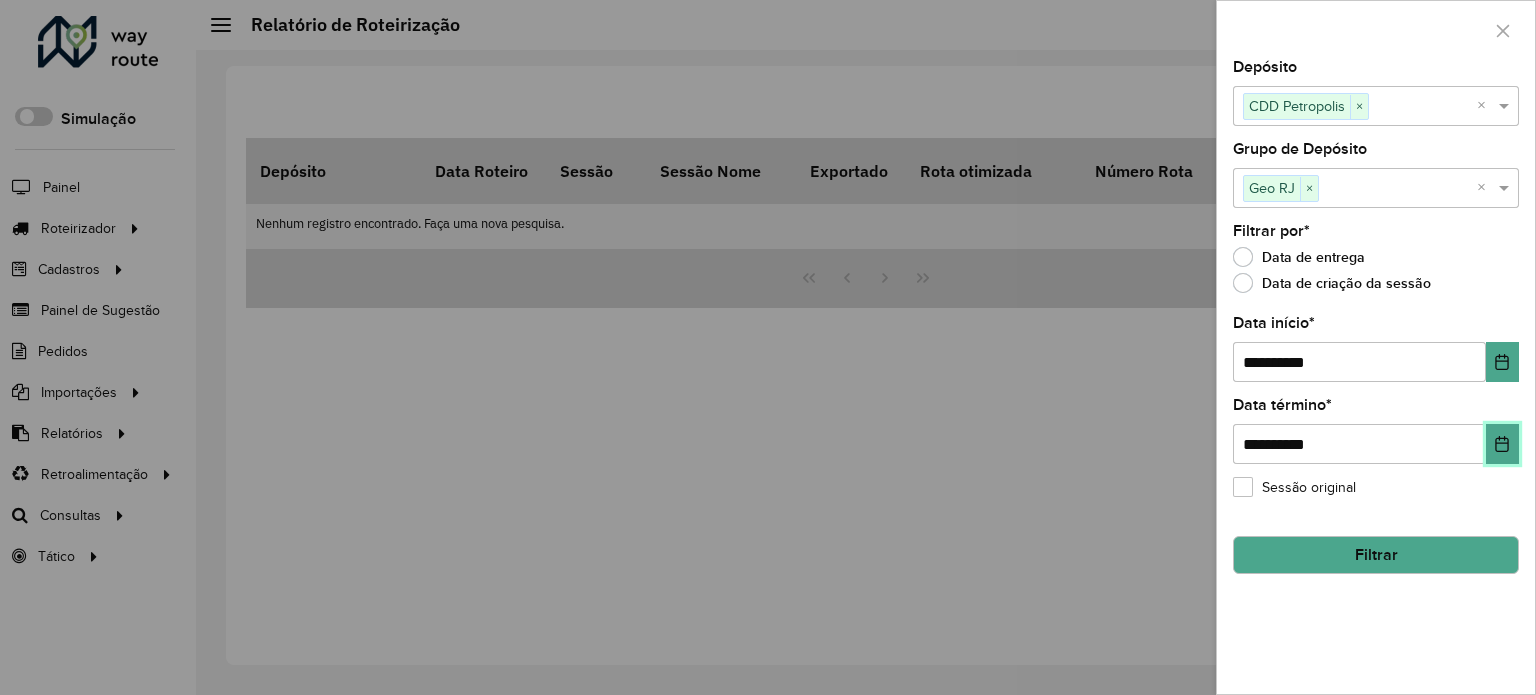 type 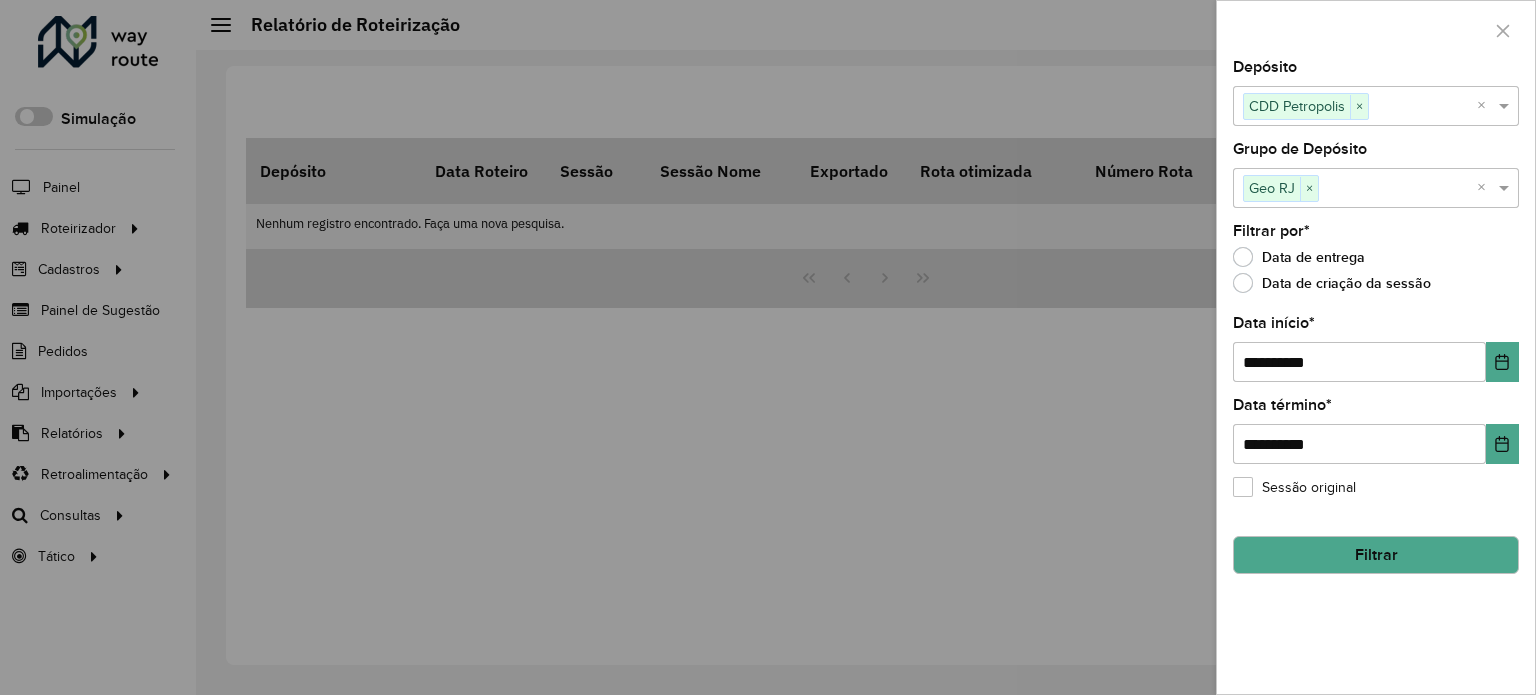 click on "Filtrar" 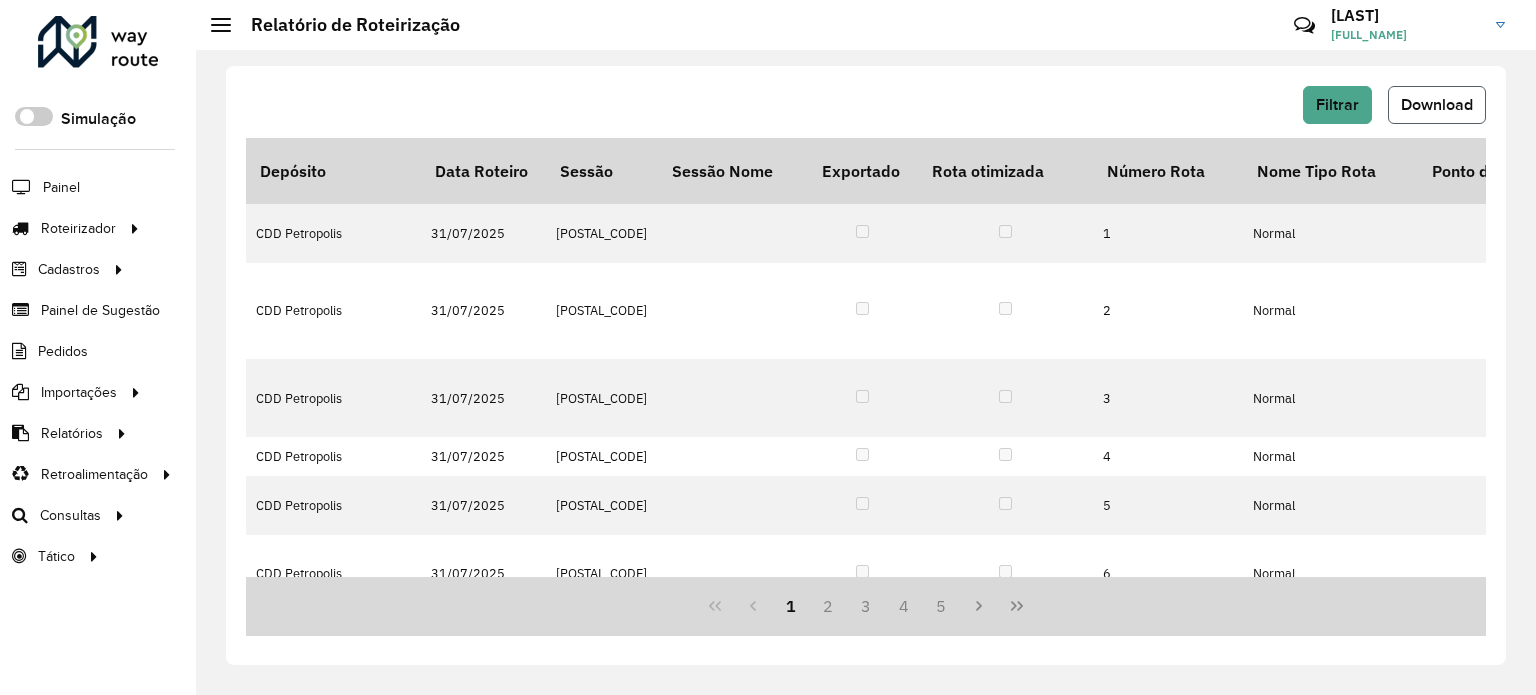 click on "Download" 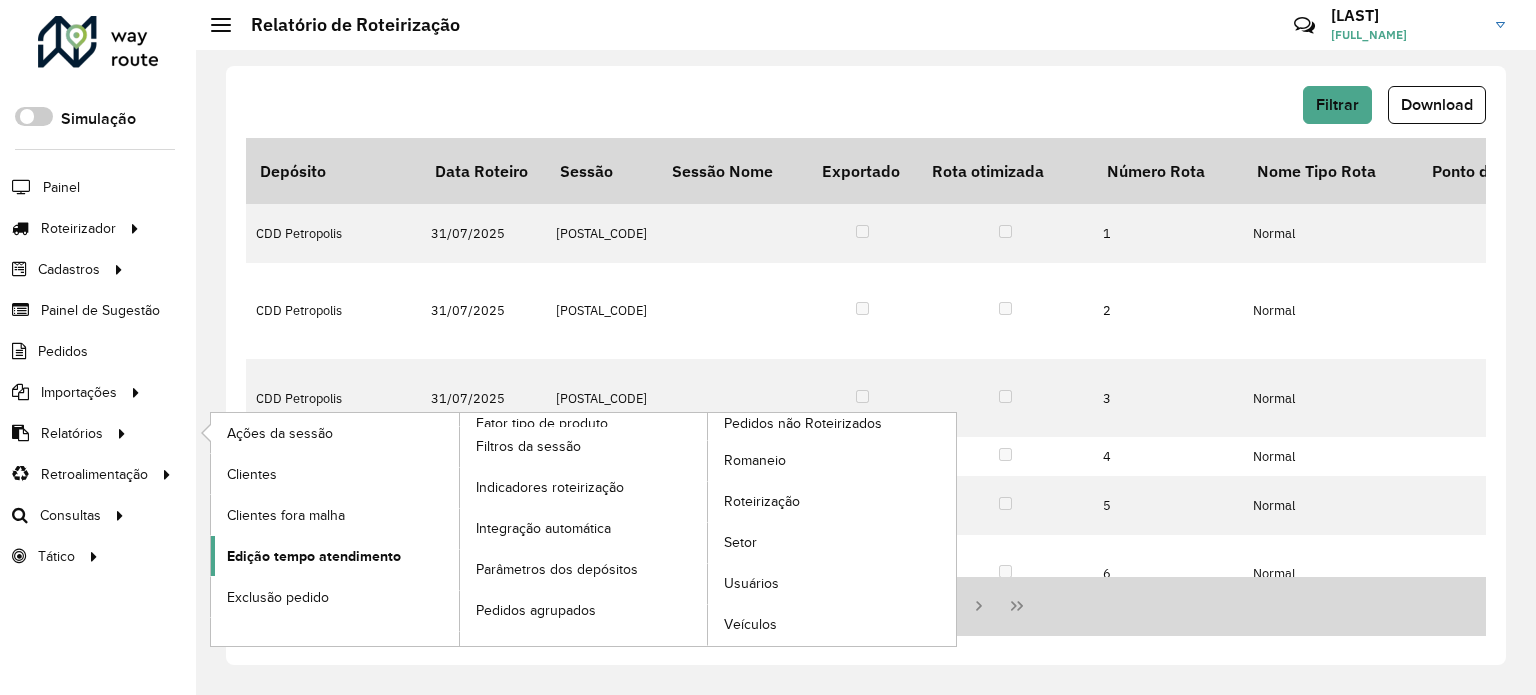 click on "Edição tempo atendimento" 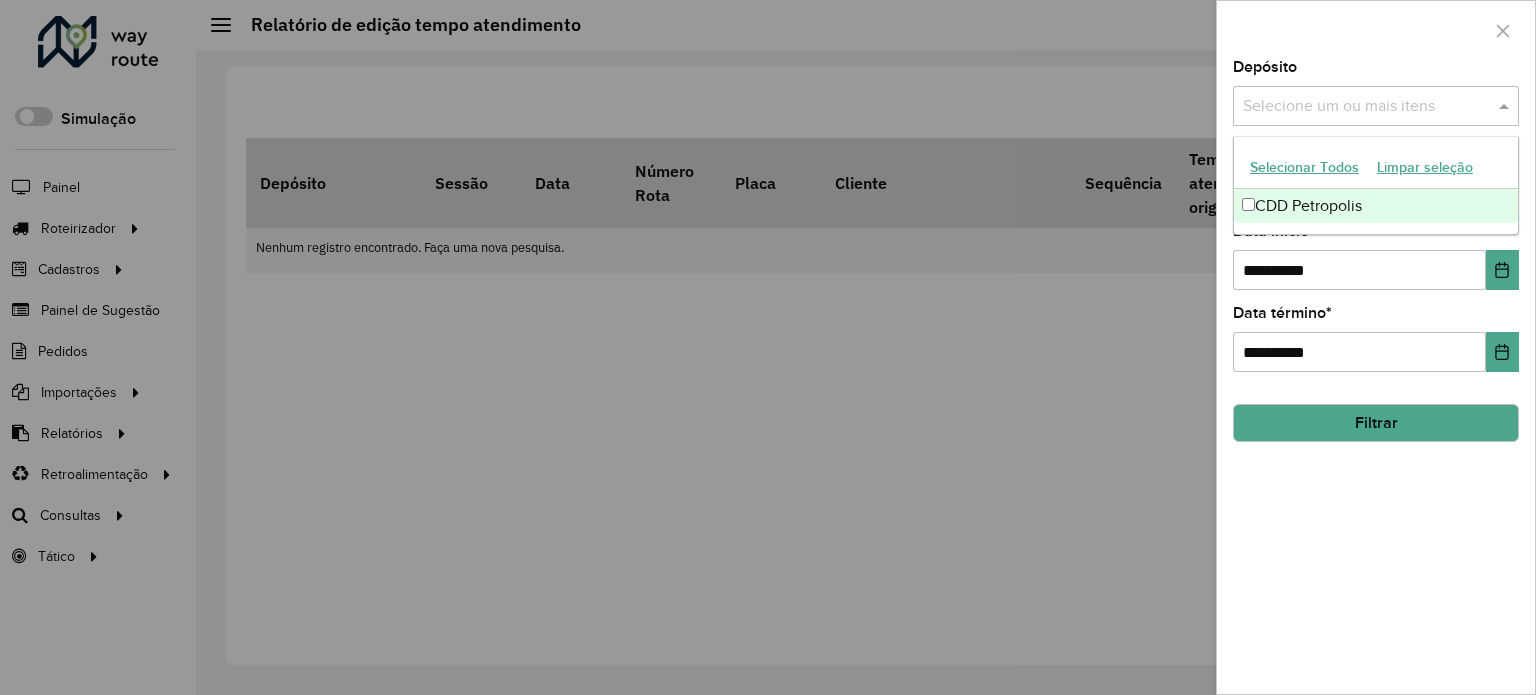 click at bounding box center (1366, 107) 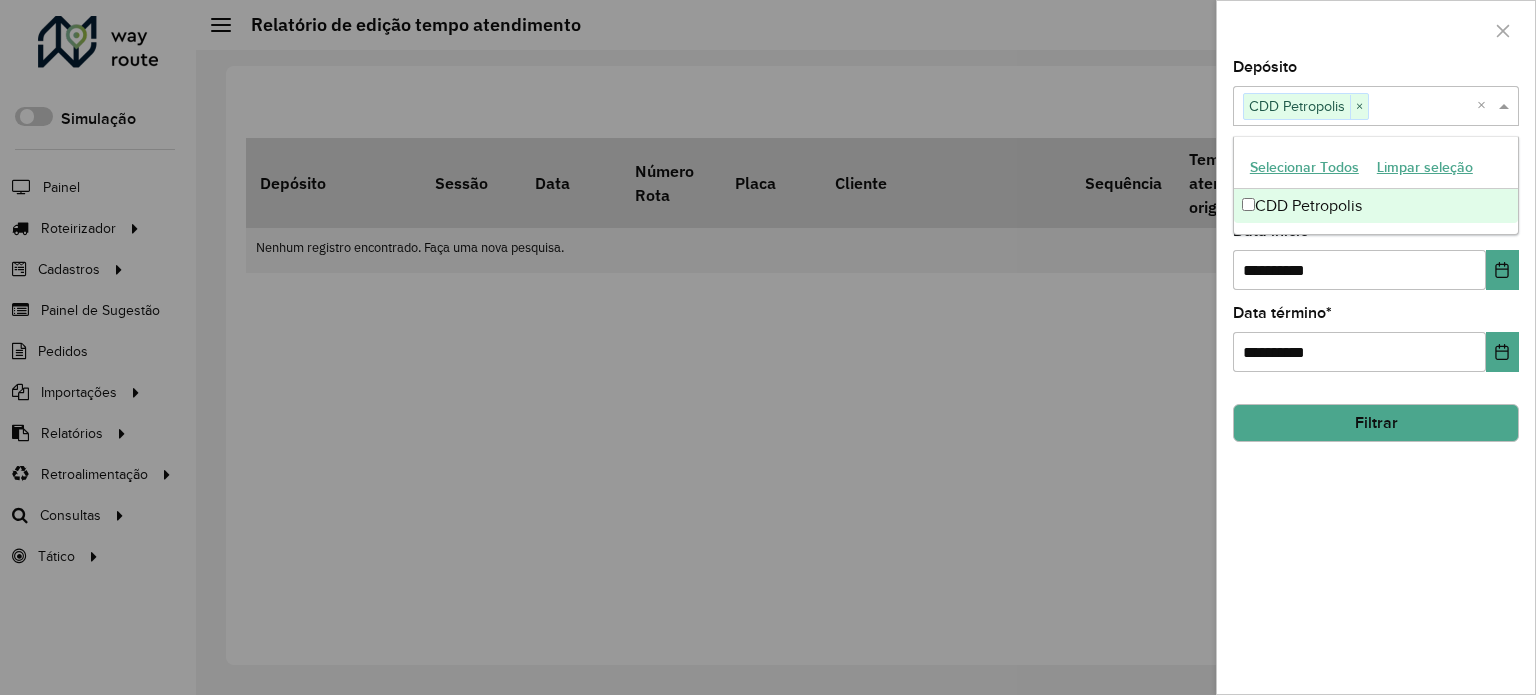 click on "Filtrar" 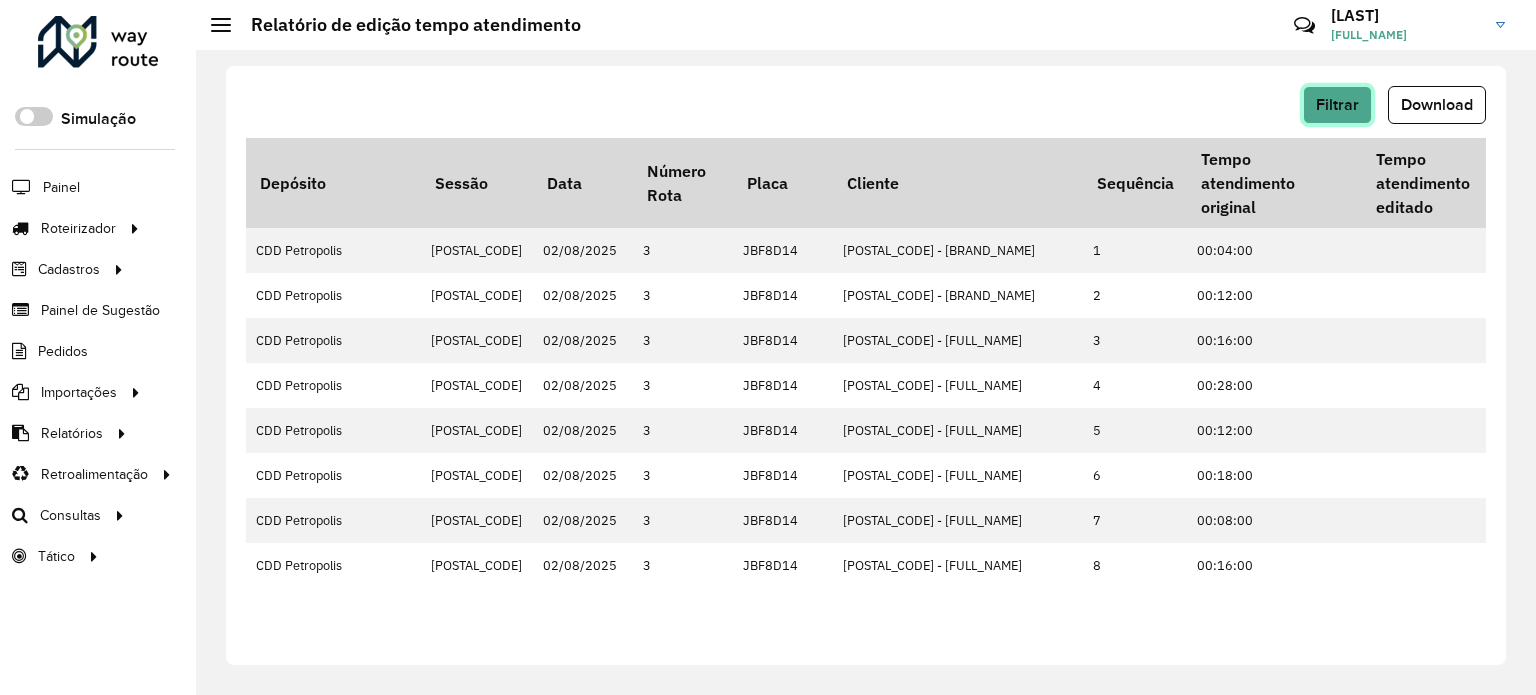 click on "Filtrar" 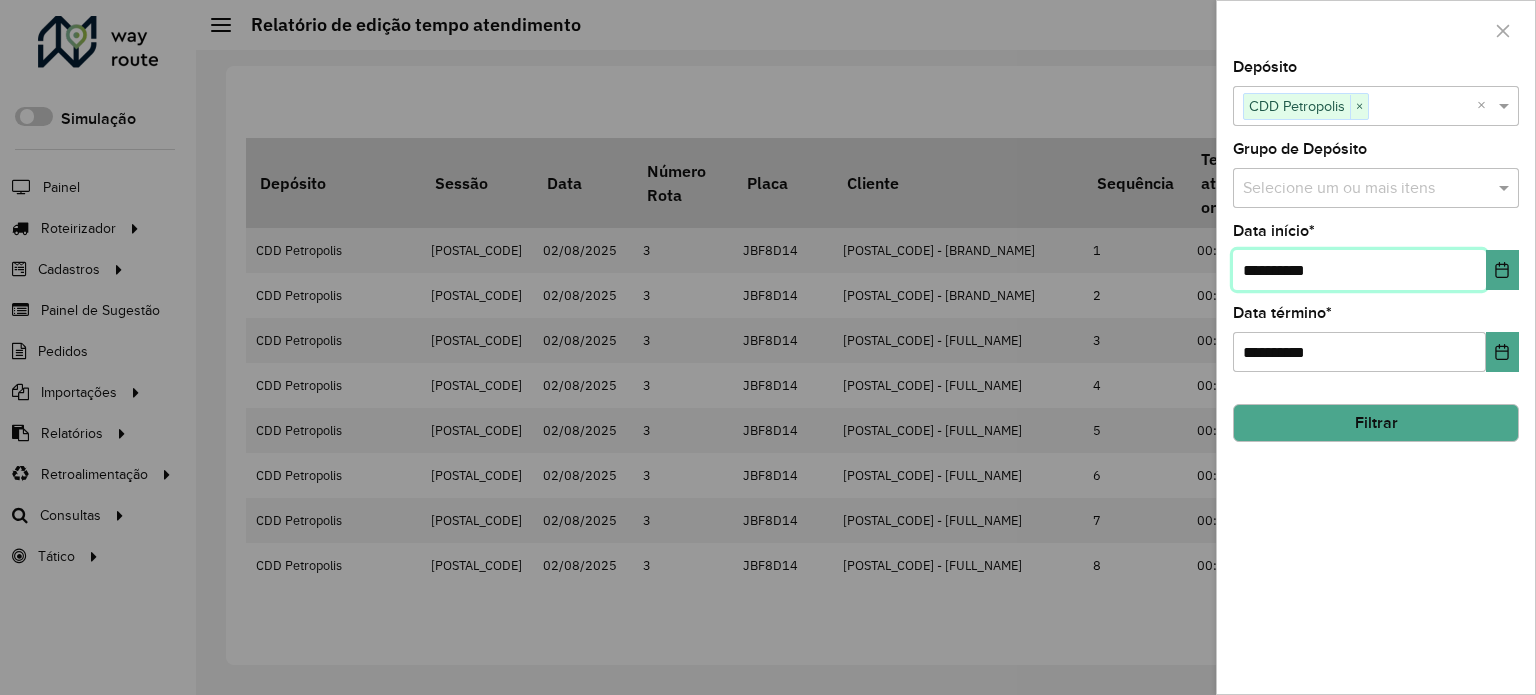 click on "Aguarde...  Pop-up bloqueado!  Seu navegador bloqueou automáticamente a abertura de uma nova janela.   Acesse as configurações e adicione o endereço do sistema a lista de permissão.   Fechar  Roteirizador AmbevTech Simulação Painel Roteirizador Entregas Cadastros Checkpoint Cliente Condição de pagamento Consulta de setores Depósito Disponibilidade de veículos Fator tipo de produto Grupo Rota Fator Tipo Produto Grupo de Depósito Grupo de rotas exclusiva Grupo de setores Jornada Layout integração Modelo Motorista Multi Depósito Painel de sugestão Parada Pedágio Ponto de apoio Ponto de apoio FAD Prioridade pedido Produto Rodízio de placa Rota exclusiva FAD Rótulo Setor Tempo de parada de refeição Tipo de cliente Tipo de veículo Transportadora Usuário Veículo Painel de Sugestão Pedidos Importações Clientes Fator tipo produto Grade de atendimento Janela de atendimento Localização Pedidos Tempo de espera Veículos Relatórios Ações da sessão Clientes Clientes fora malha Setor" at bounding box center [768, 347] 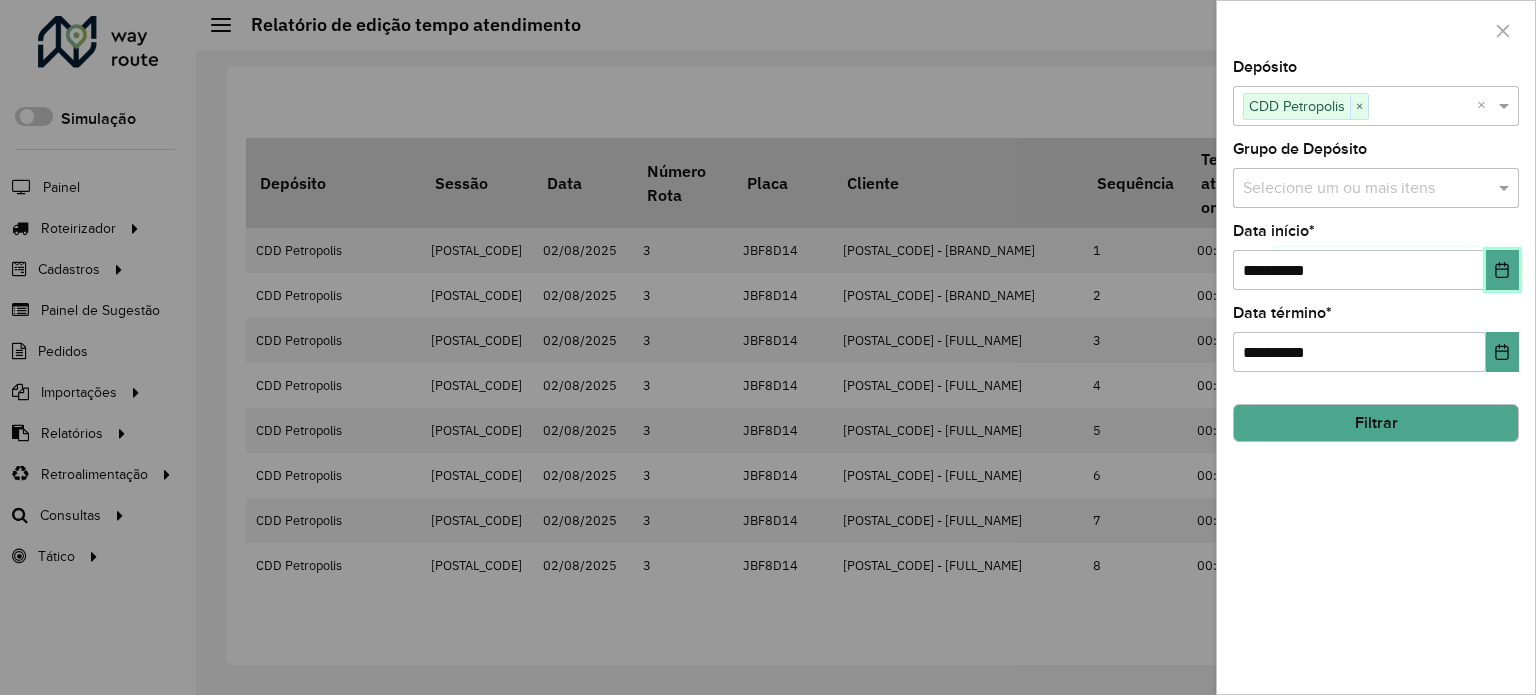 type 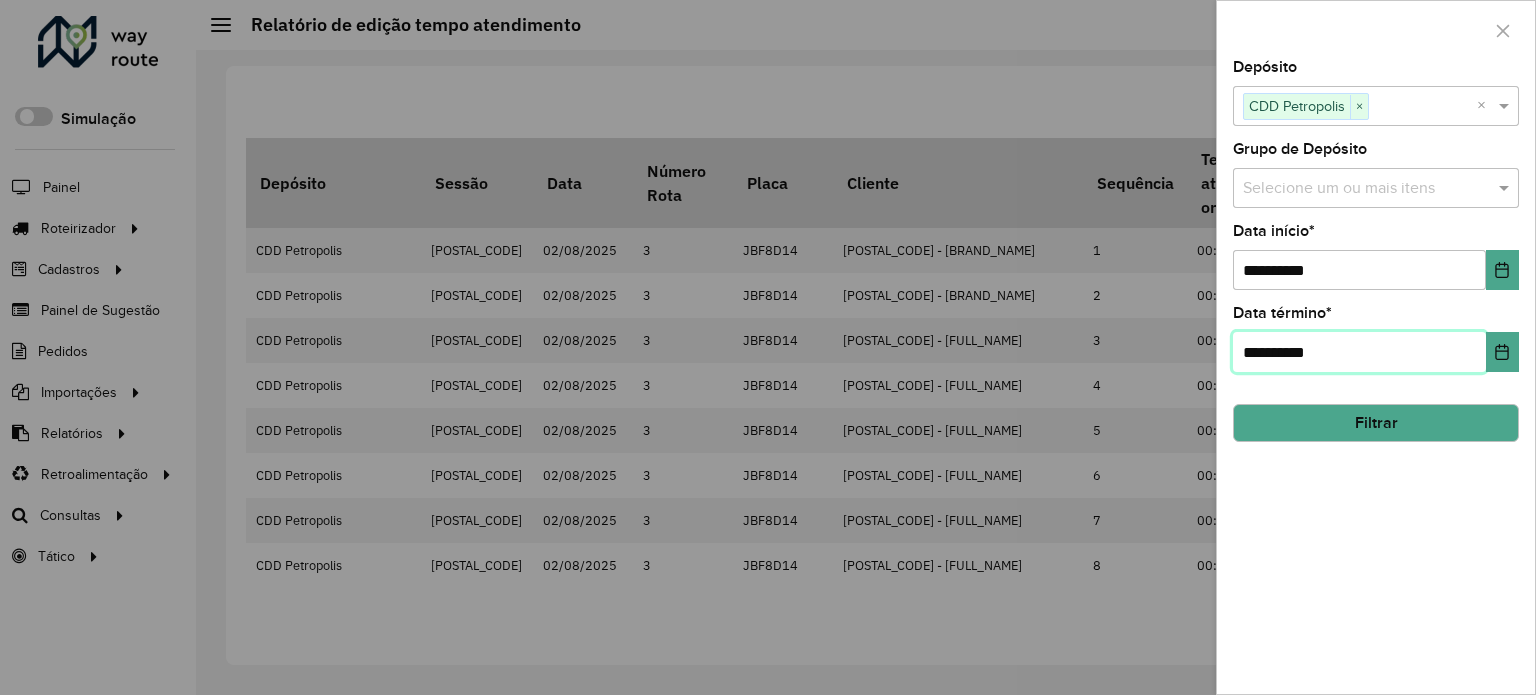 type on "**********" 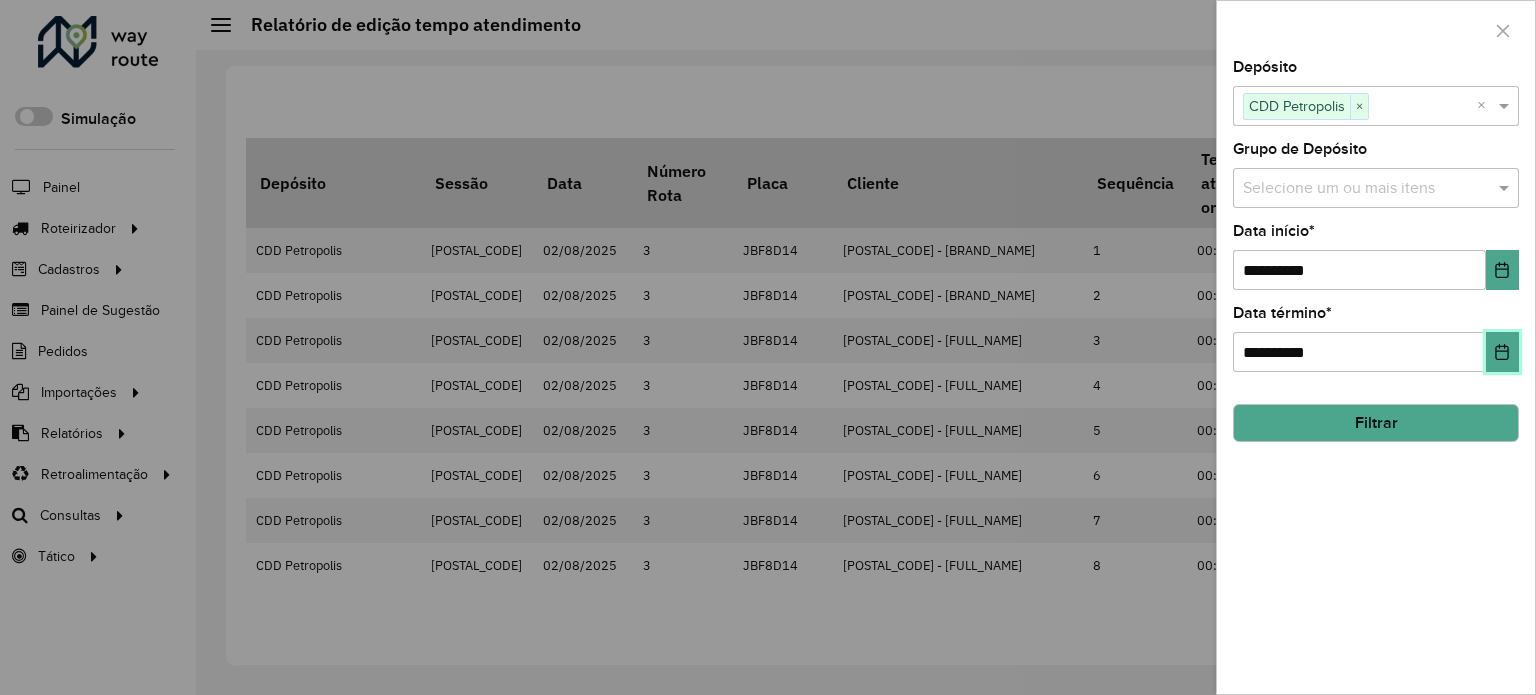 type 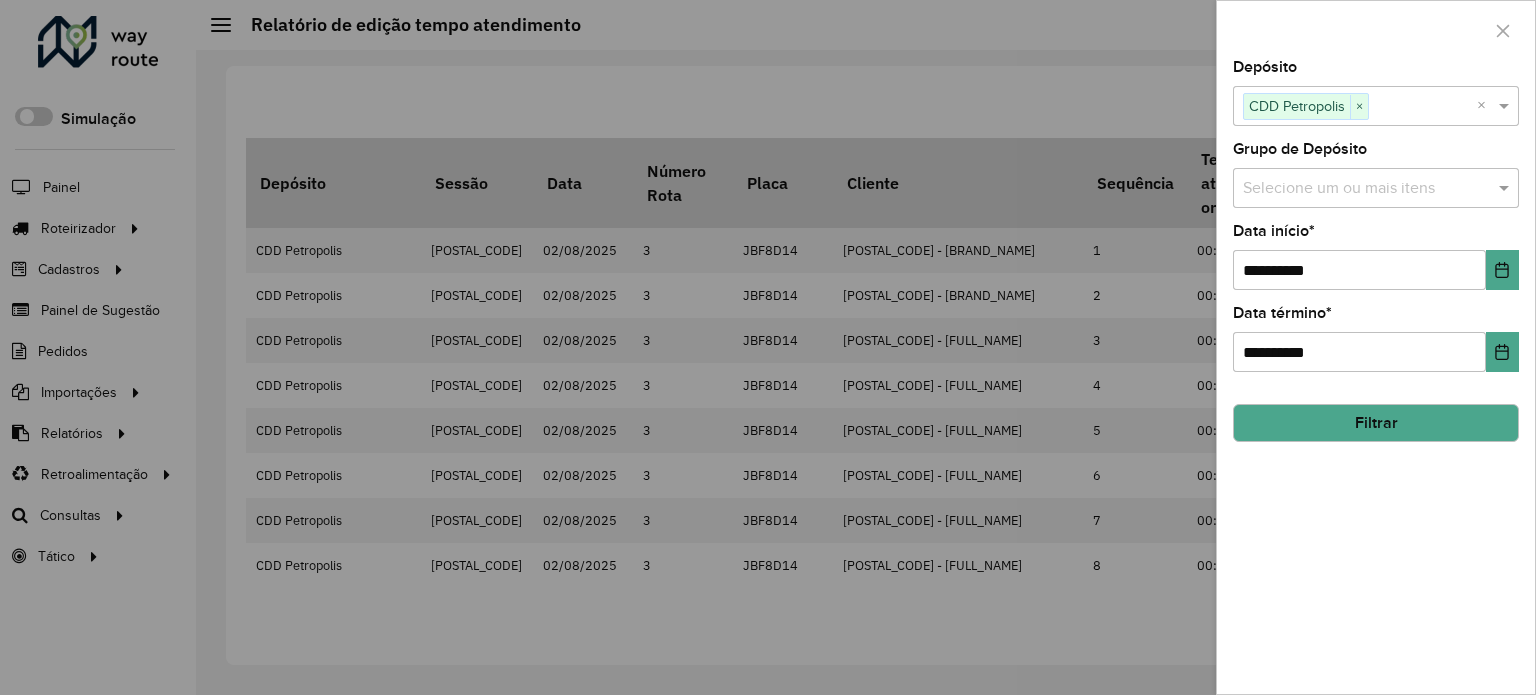 click on "Filtrar" 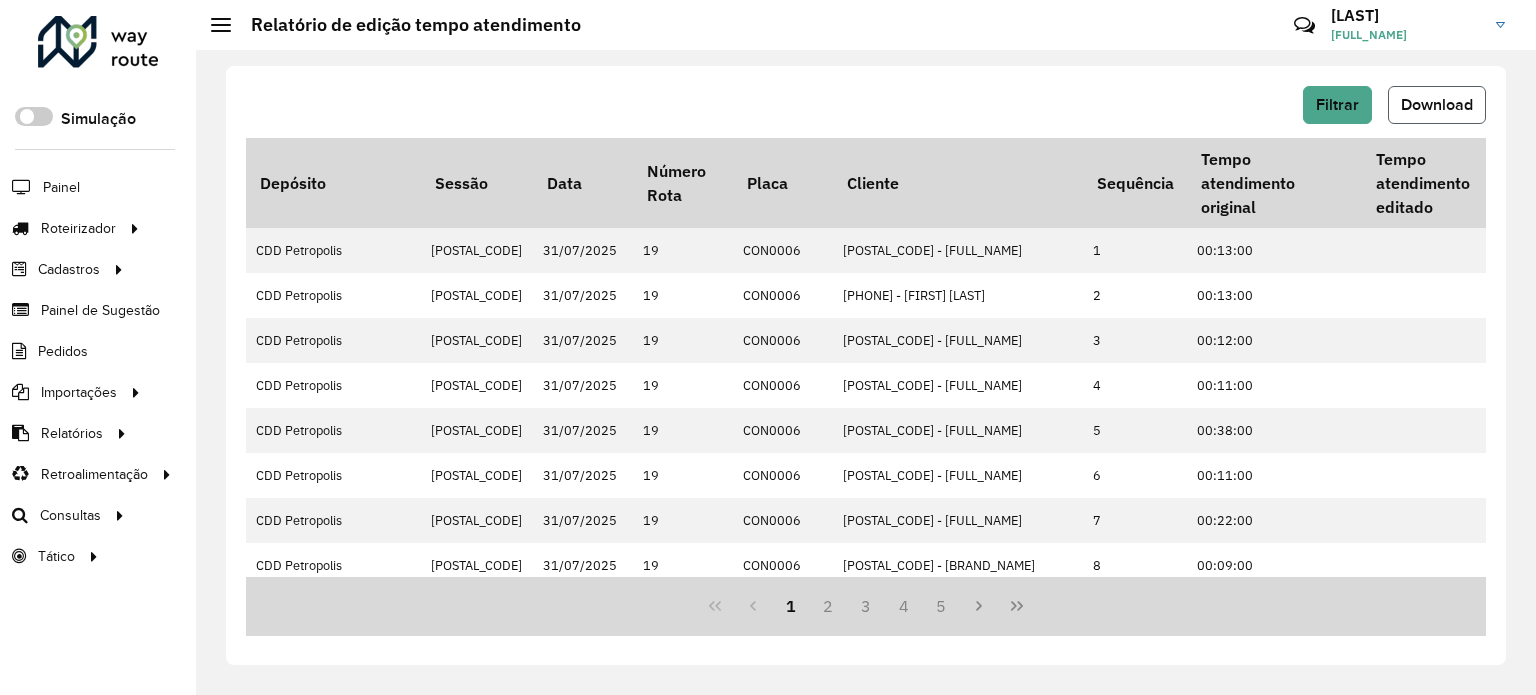 click on "Download" 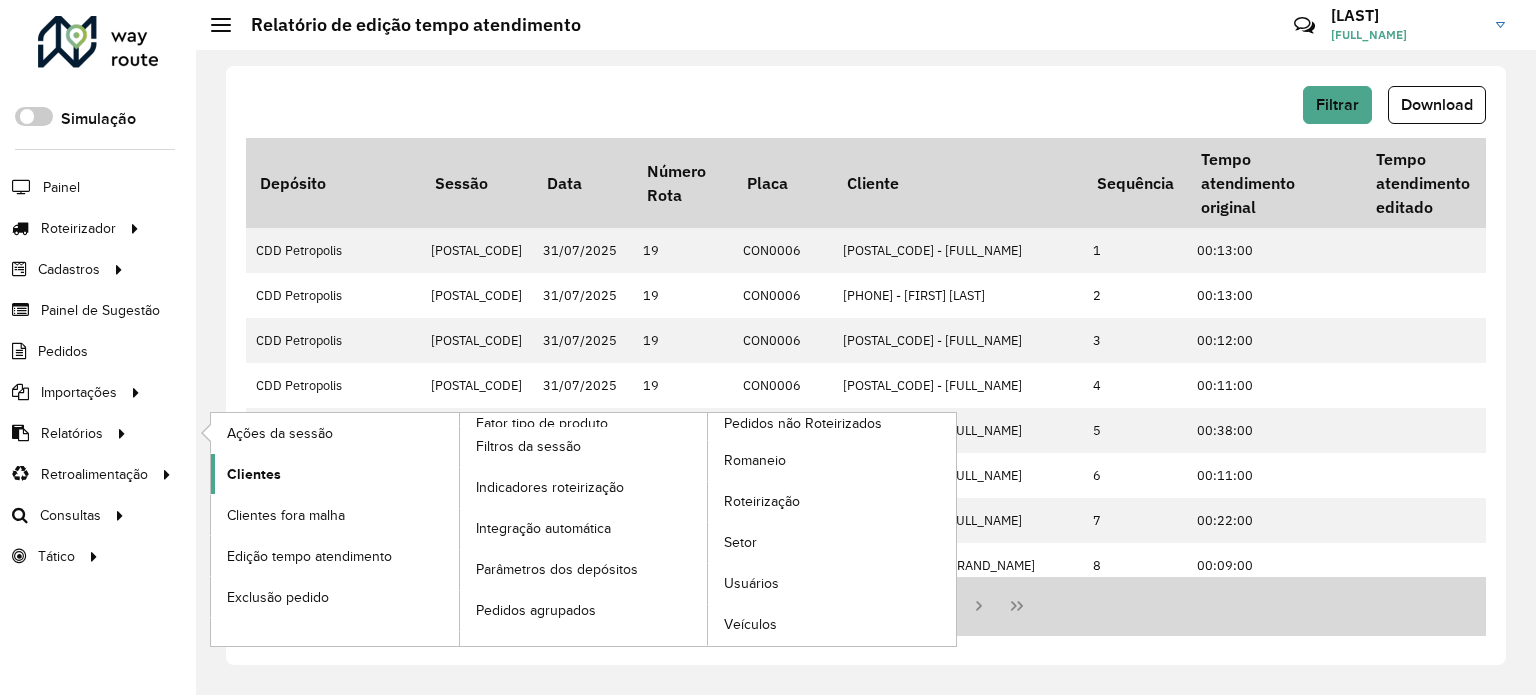 click on "Clientes" 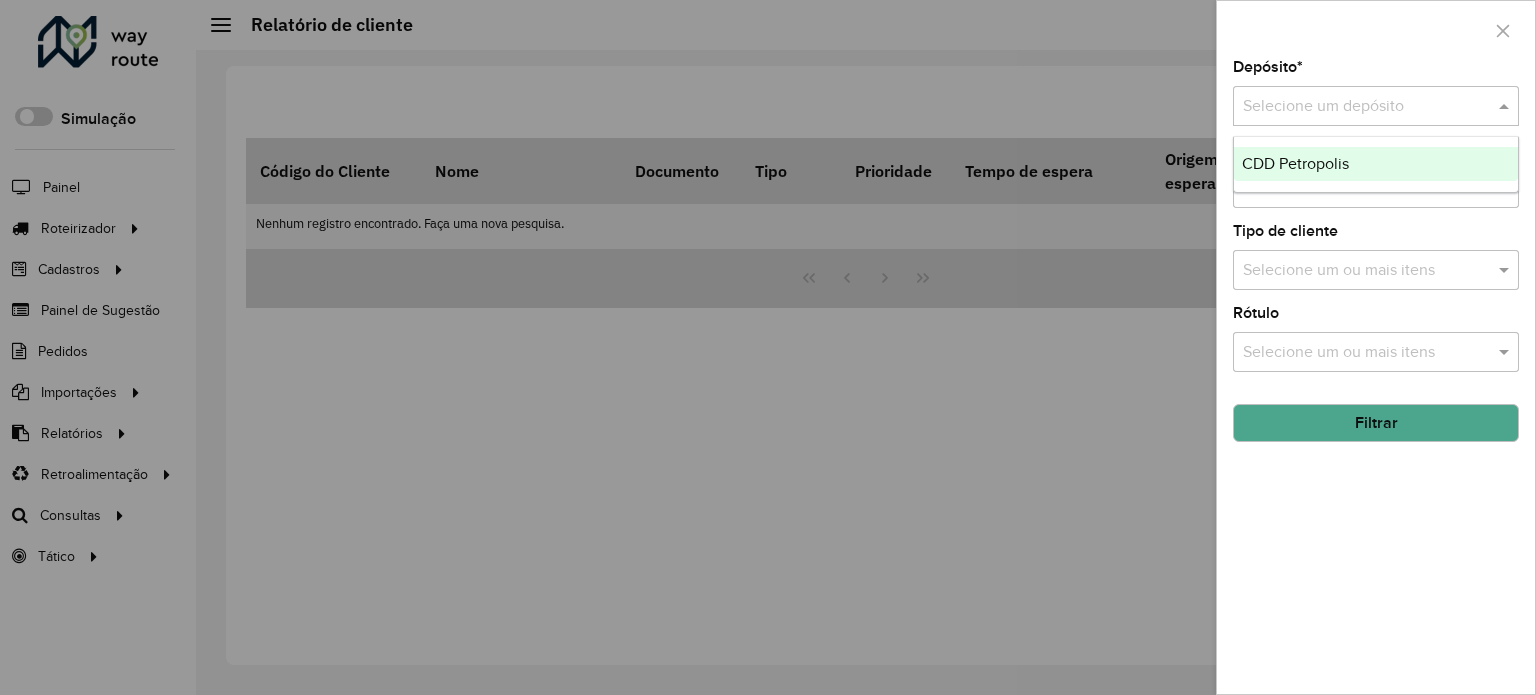 click at bounding box center (1356, 107) 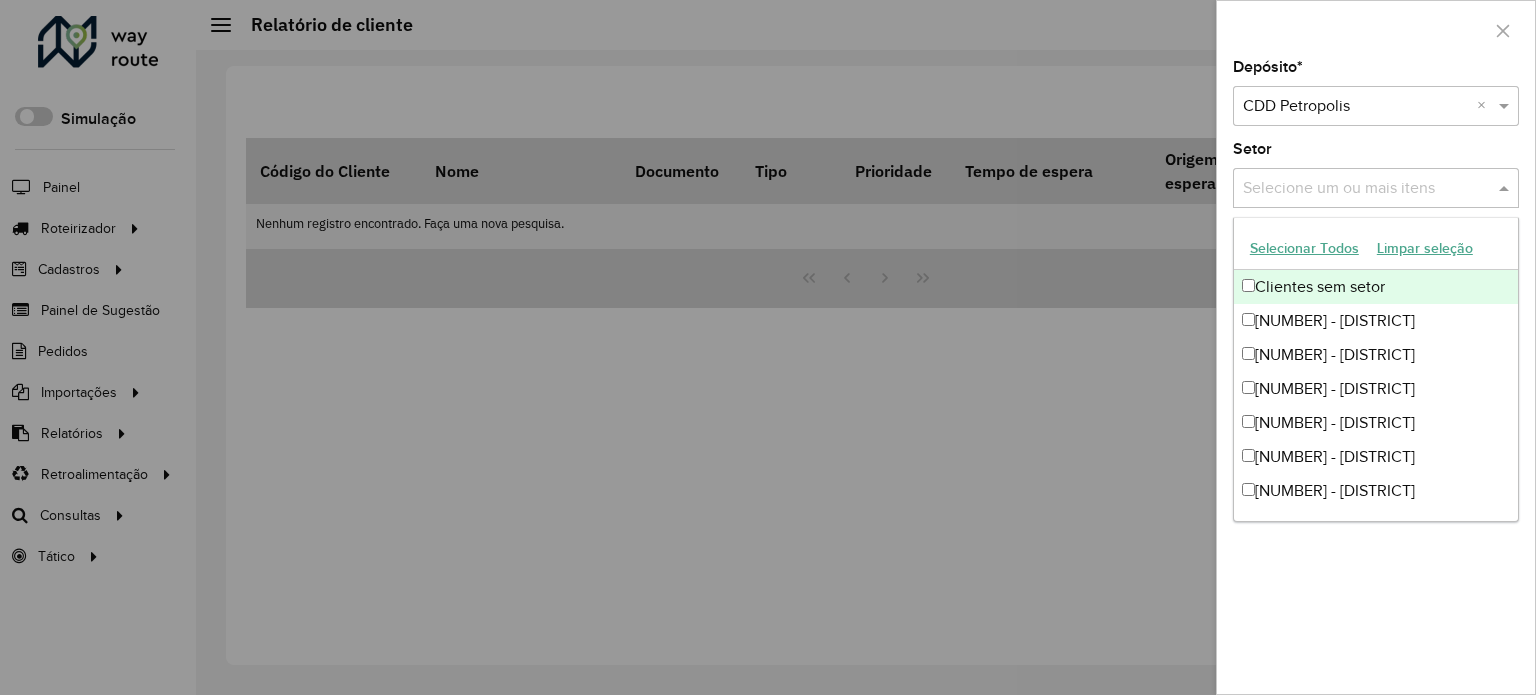 click at bounding box center (1366, 189) 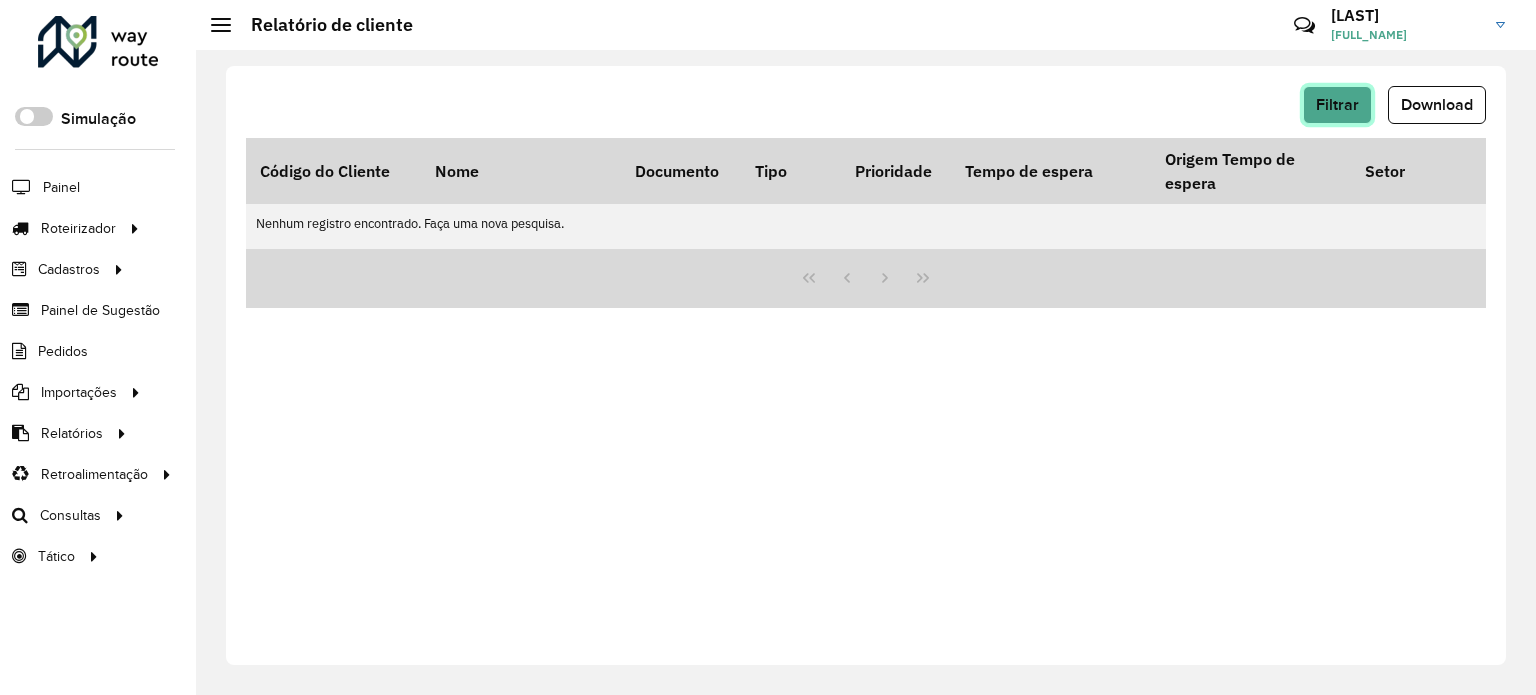 click on "Filtrar" 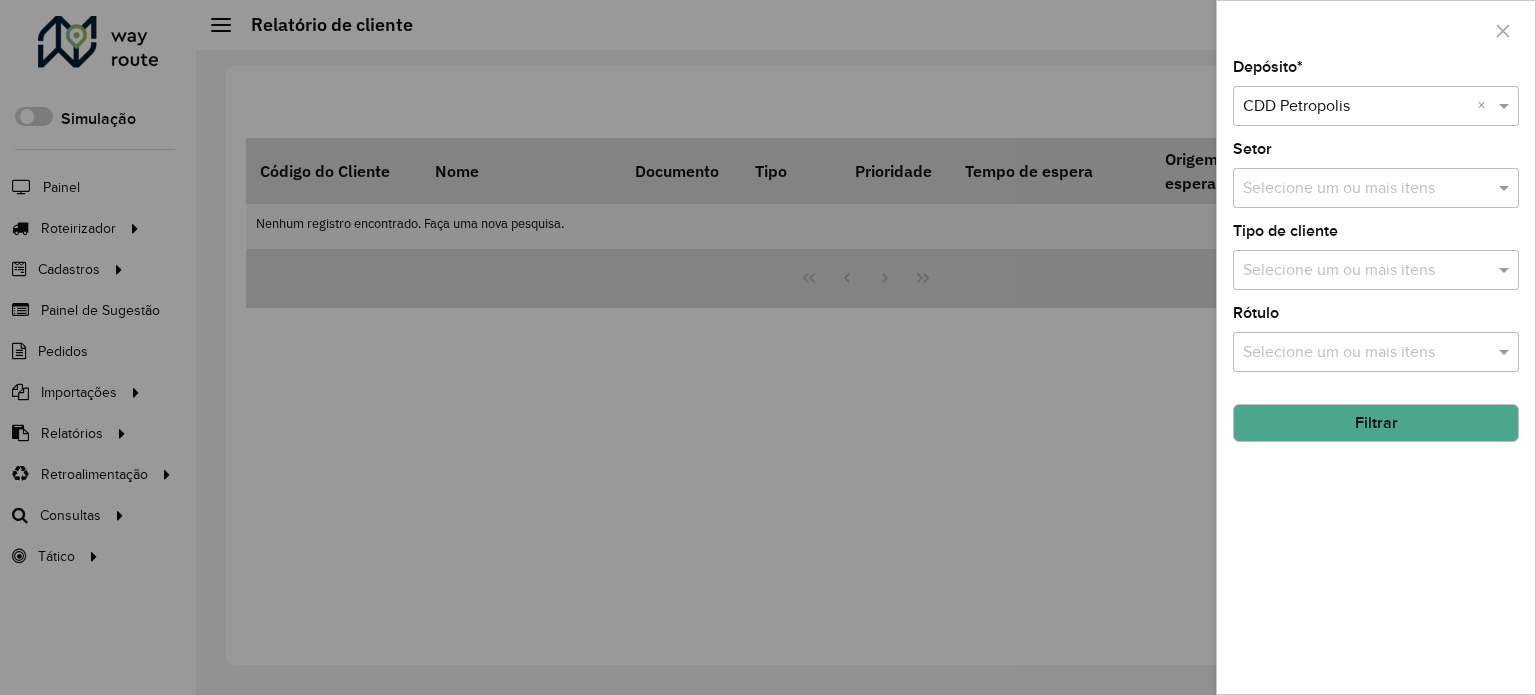 click on "Filtrar" 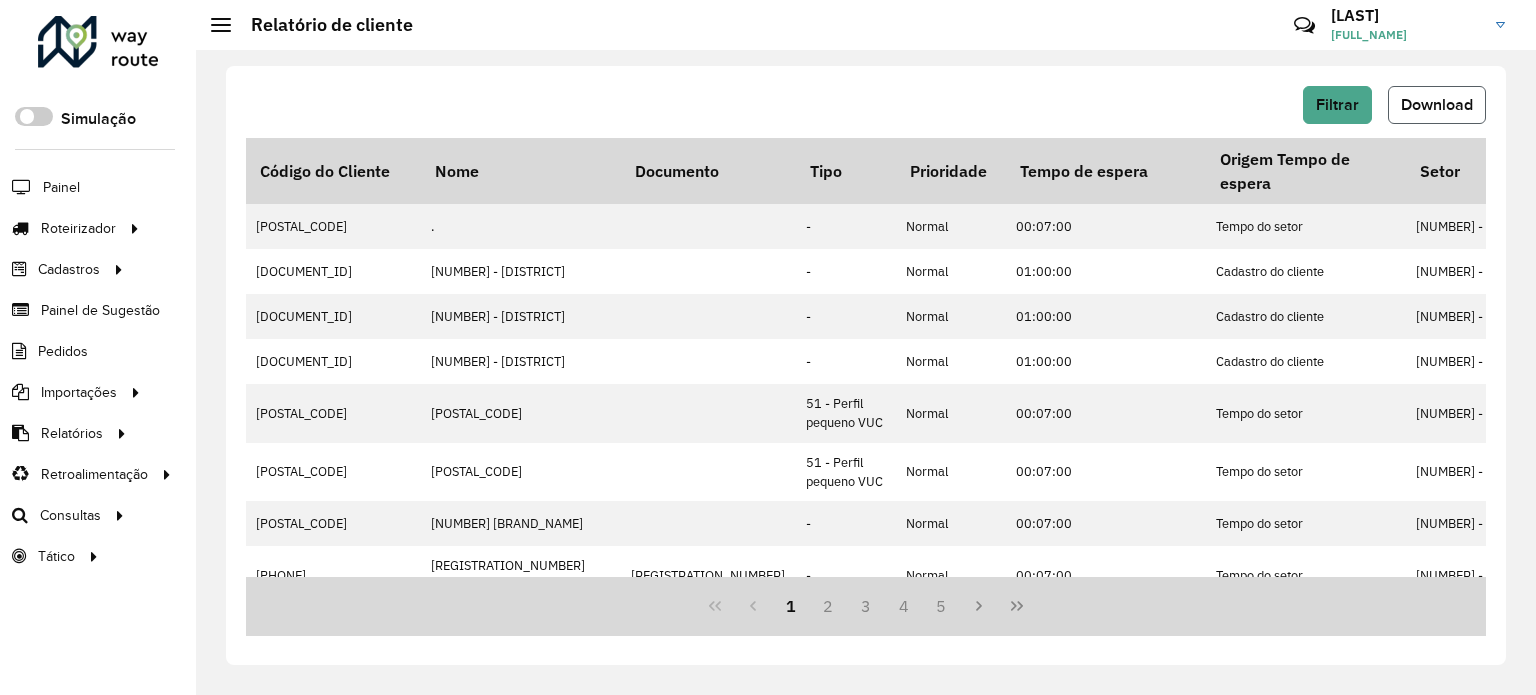 click on "Download" 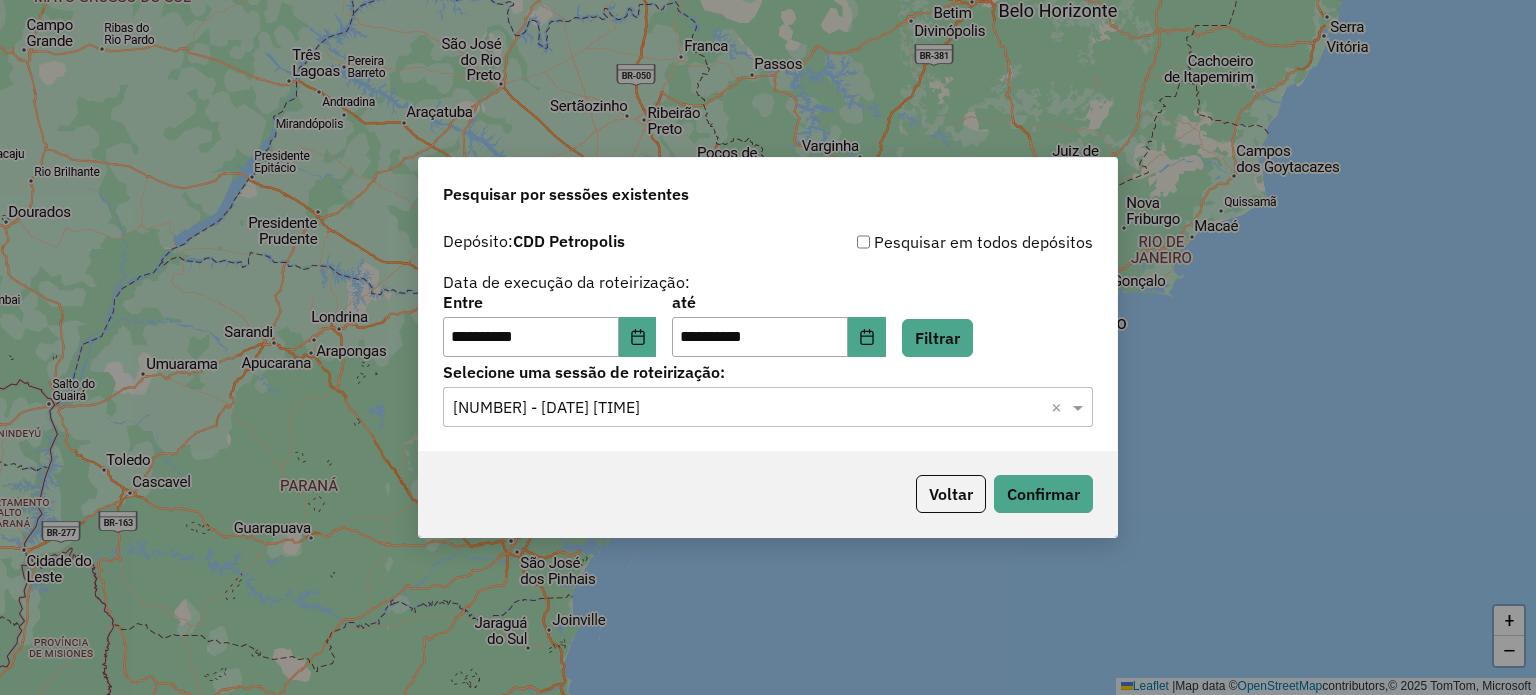 scroll, scrollTop: 0, scrollLeft: 0, axis: both 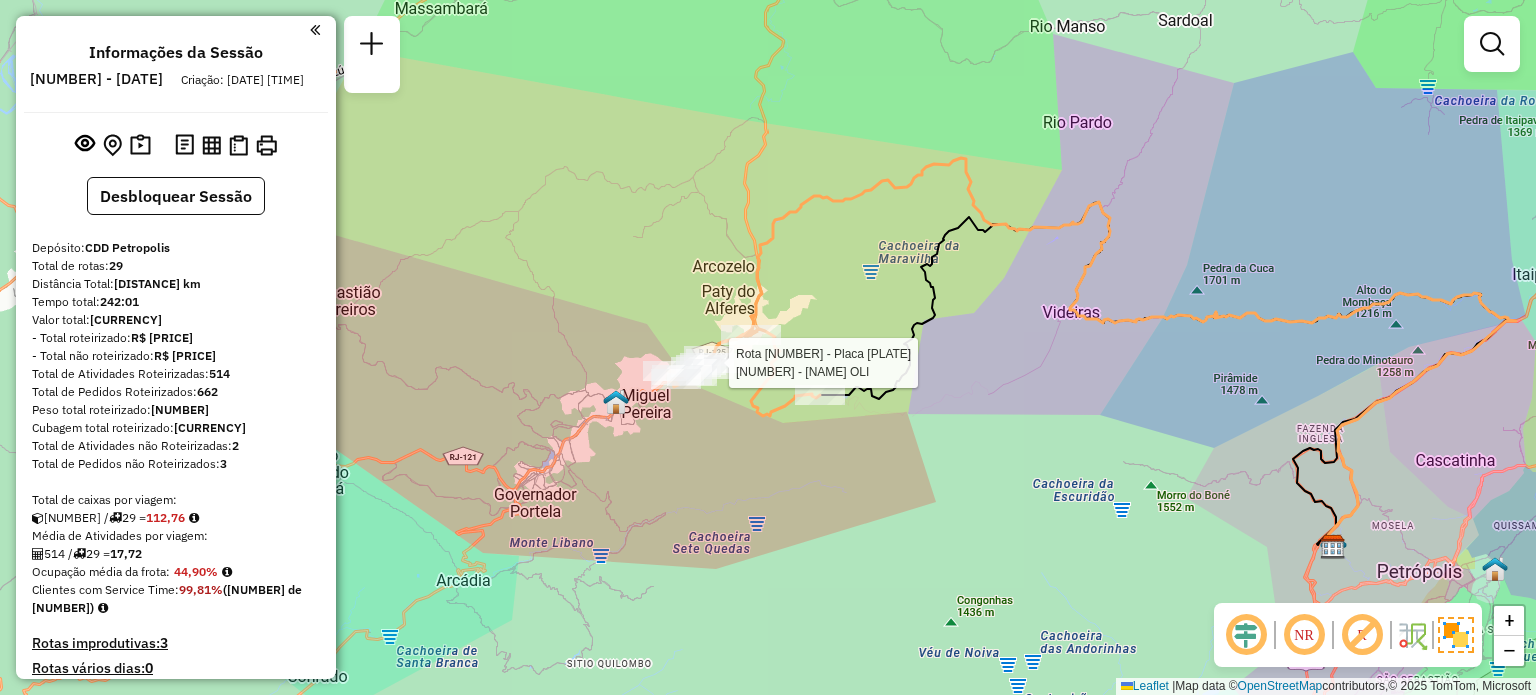 select on "**********" 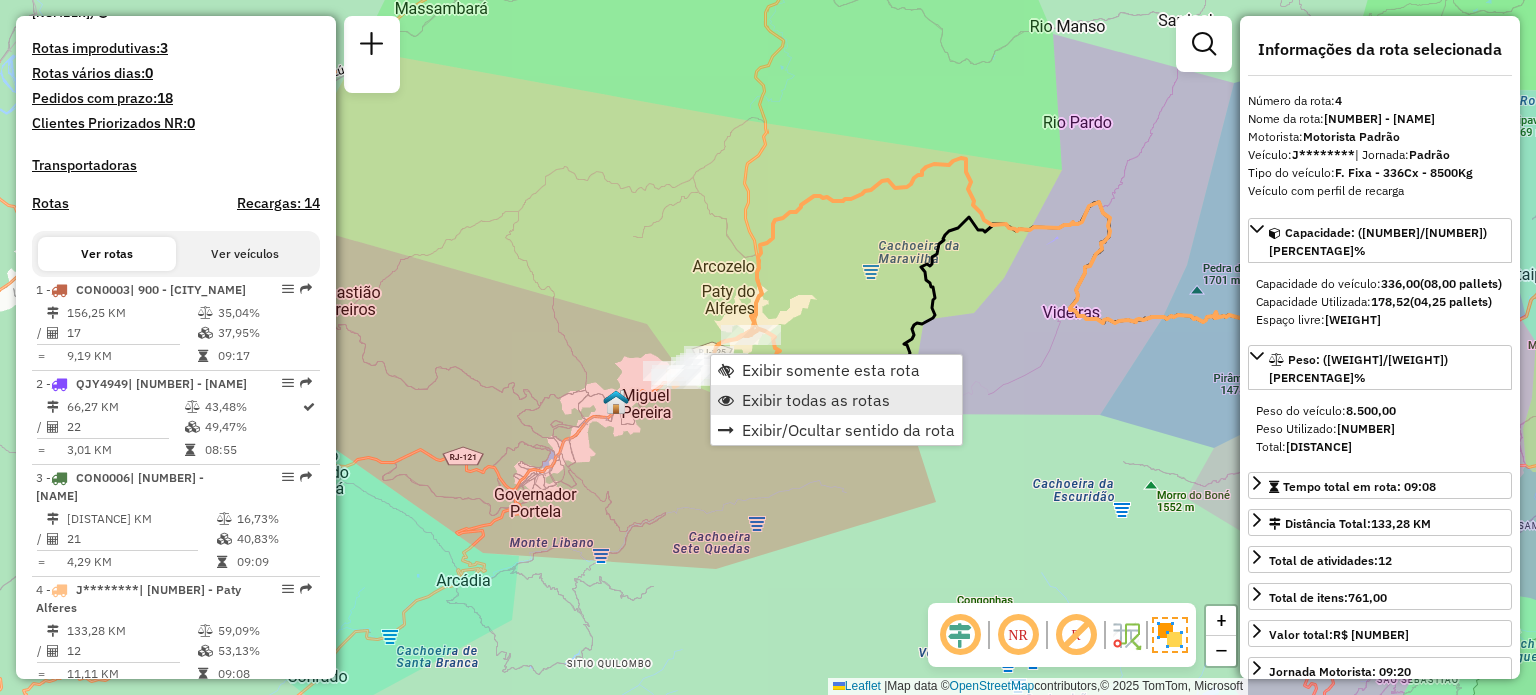 scroll, scrollTop: 1191, scrollLeft: 0, axis: vertical 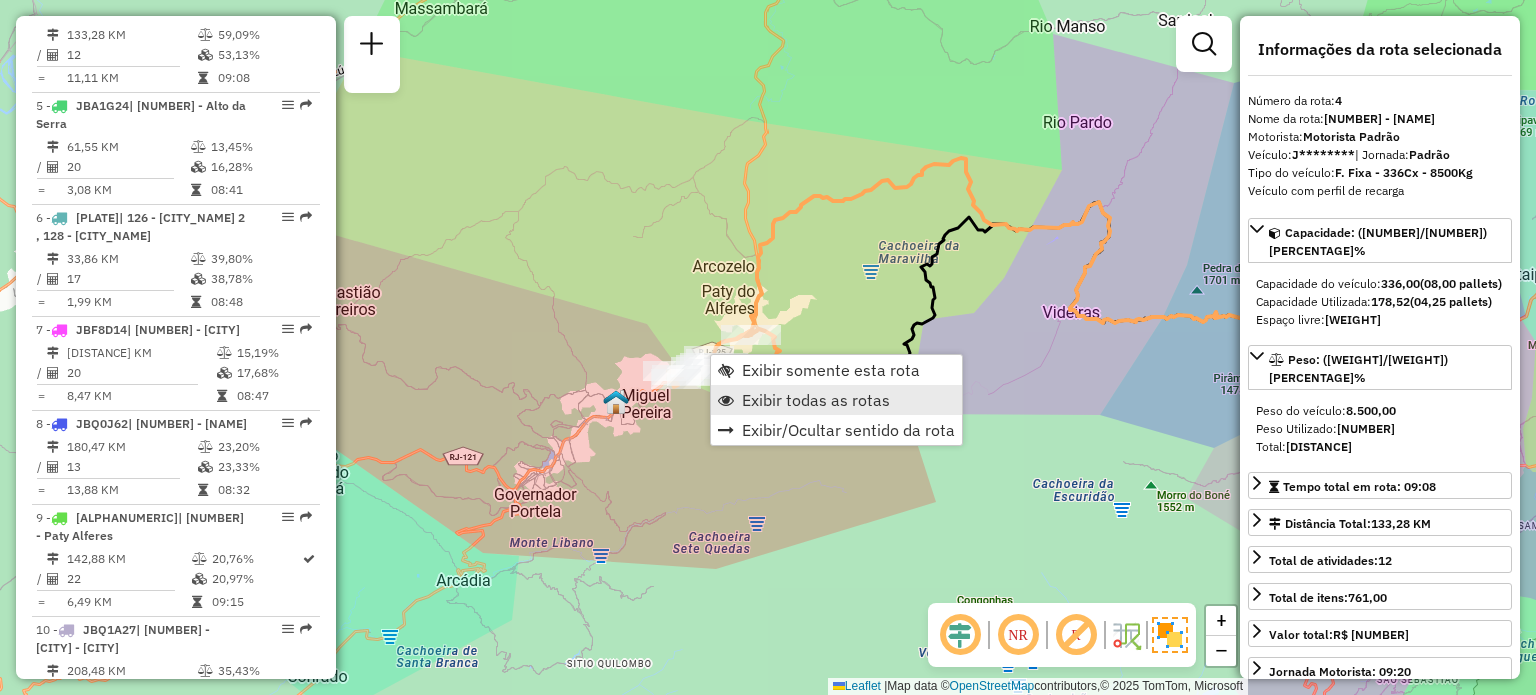 click on "Exibir todas as rotas" at bounding box center [816, 400] 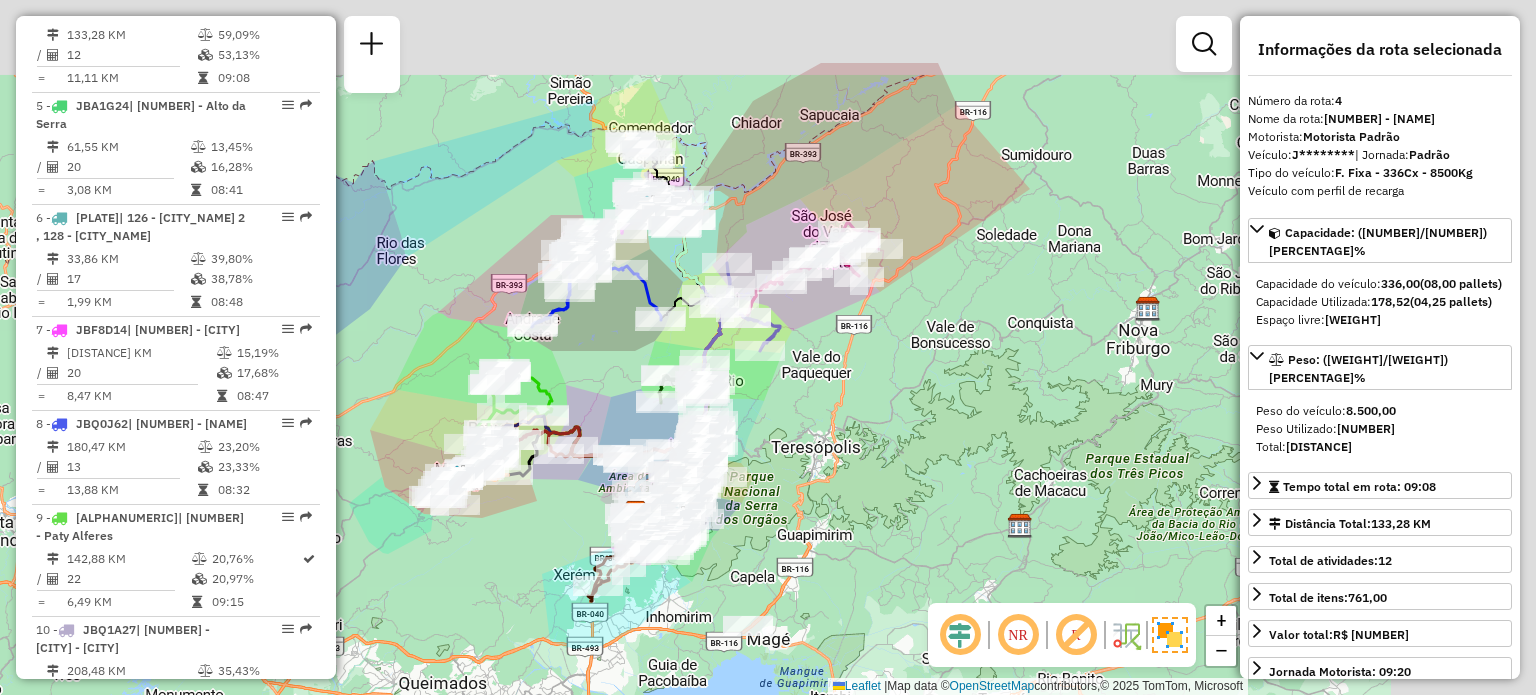 drag, startPoint x: 856, startPoint y: 203, endPoint x: 523, endPoint y: 369, distance: 372.08197 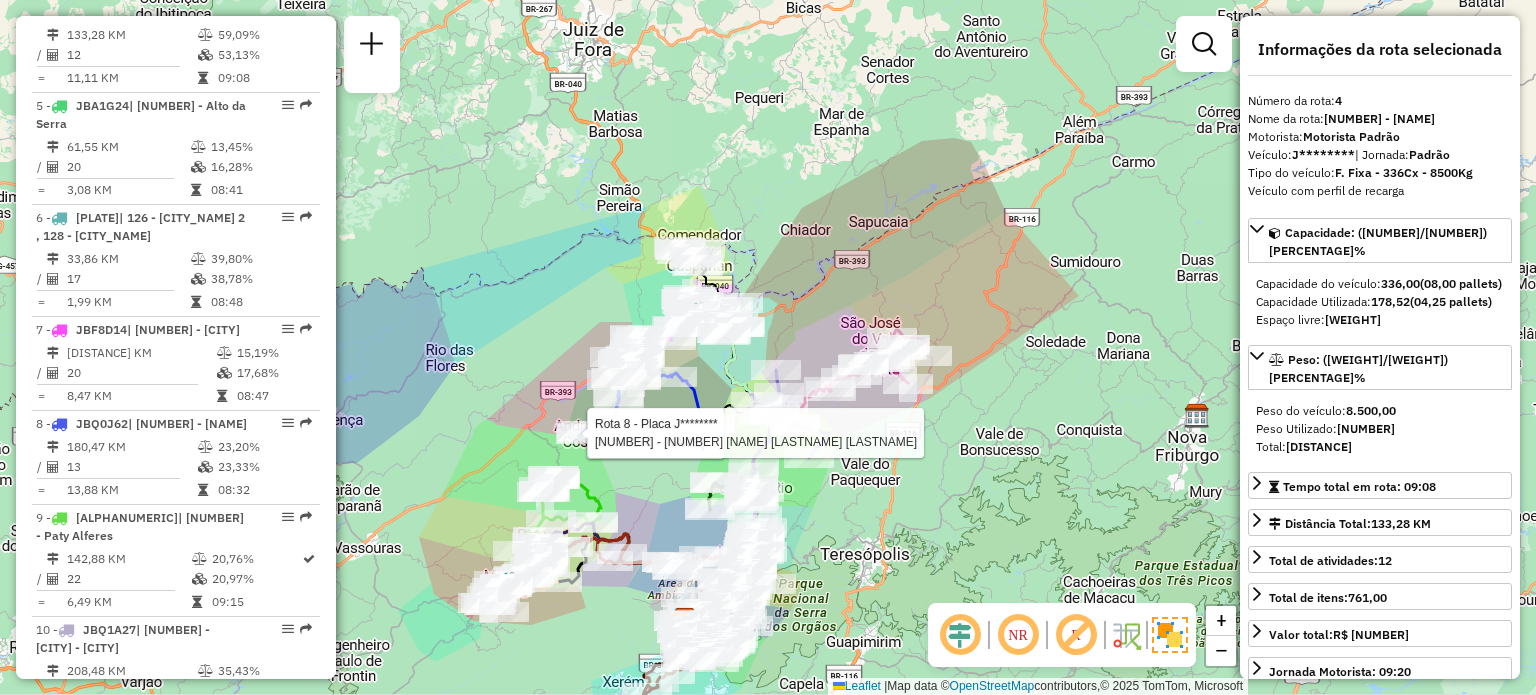 drag, startPoint x: 641, startPoint y: 396, endPoint x: 730, endPoint y: 338, distance: 106.23088 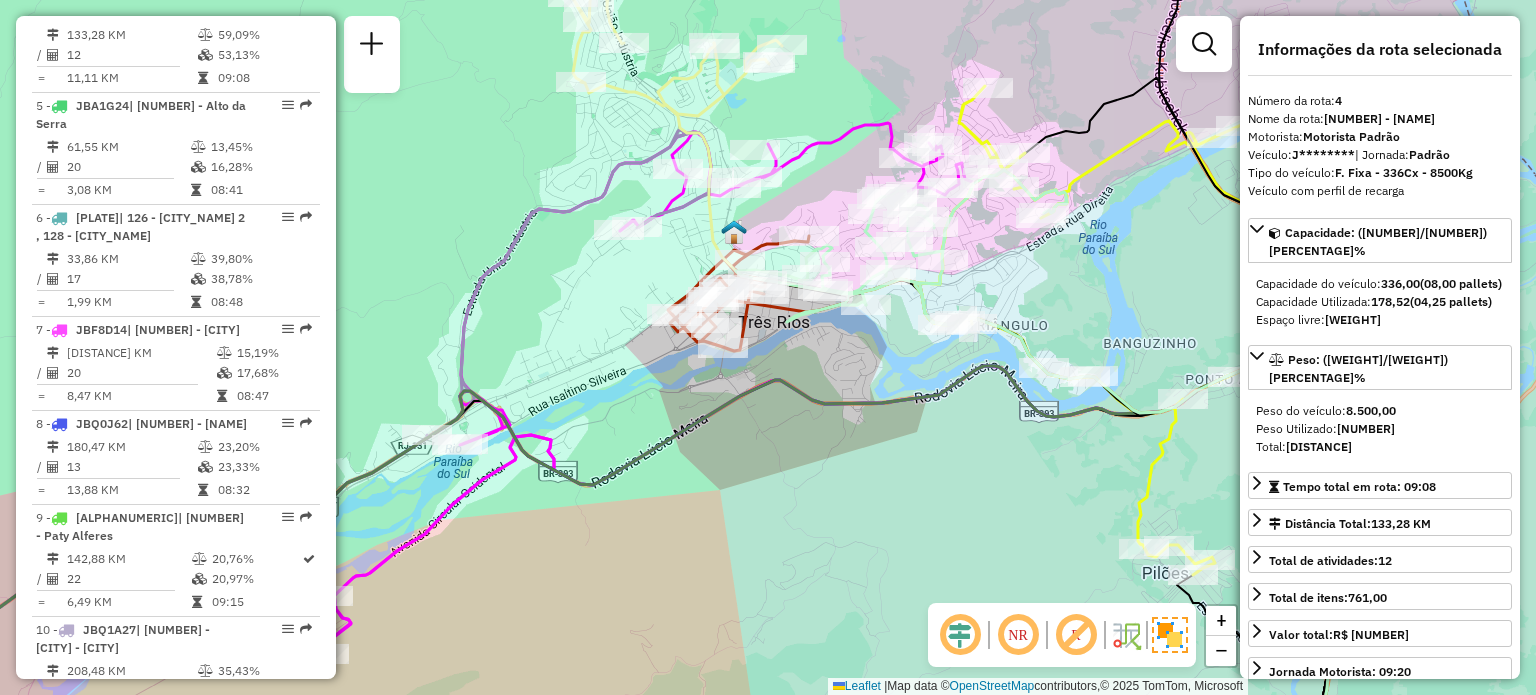 click 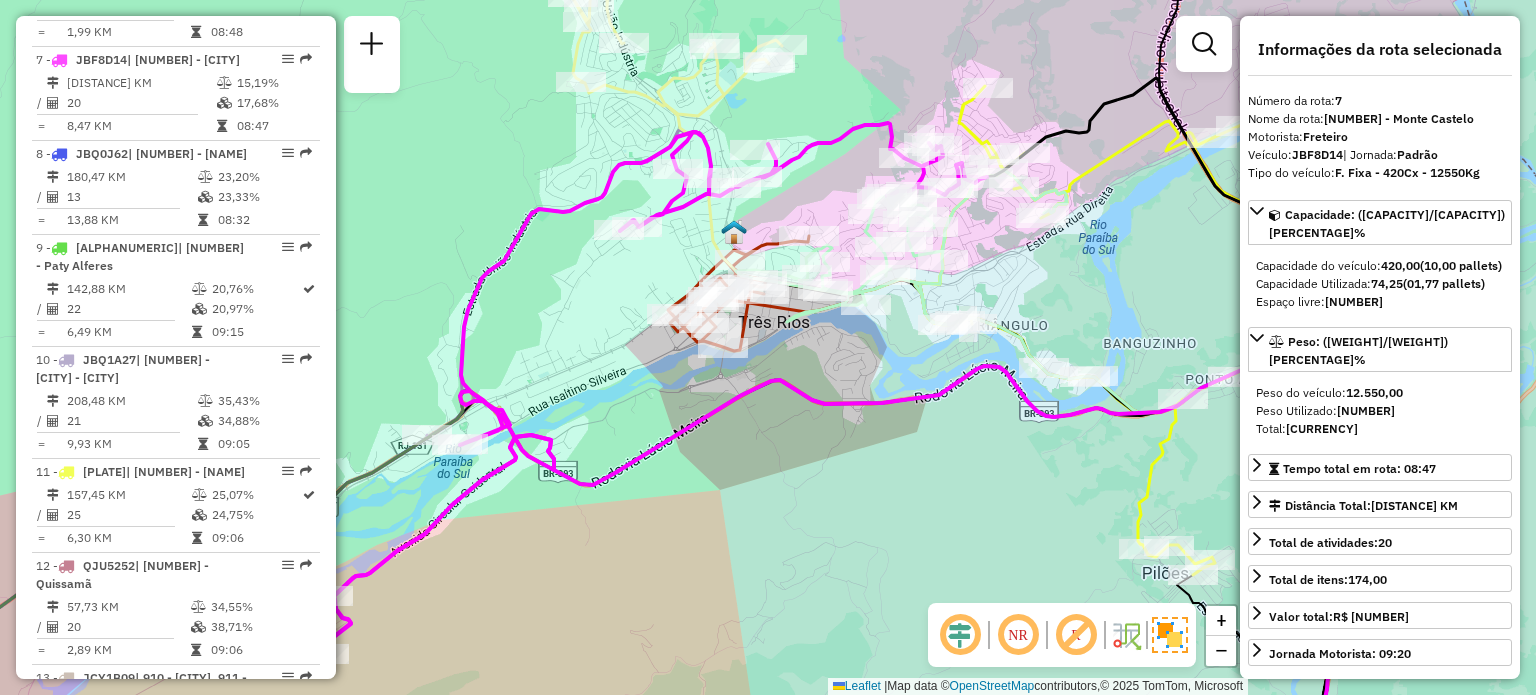scroll, scrollTop: 1508, scrollLeft: 0, axis: vertical 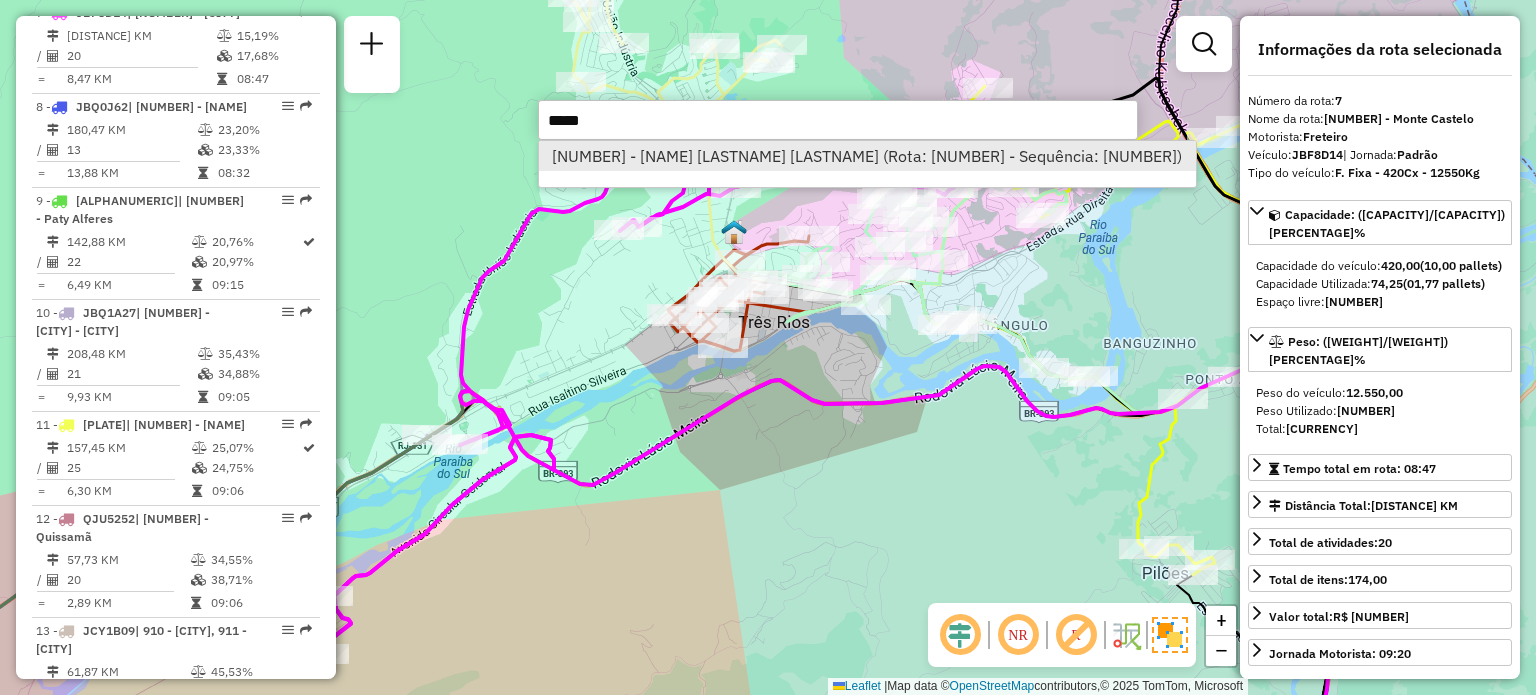 type on "*****" 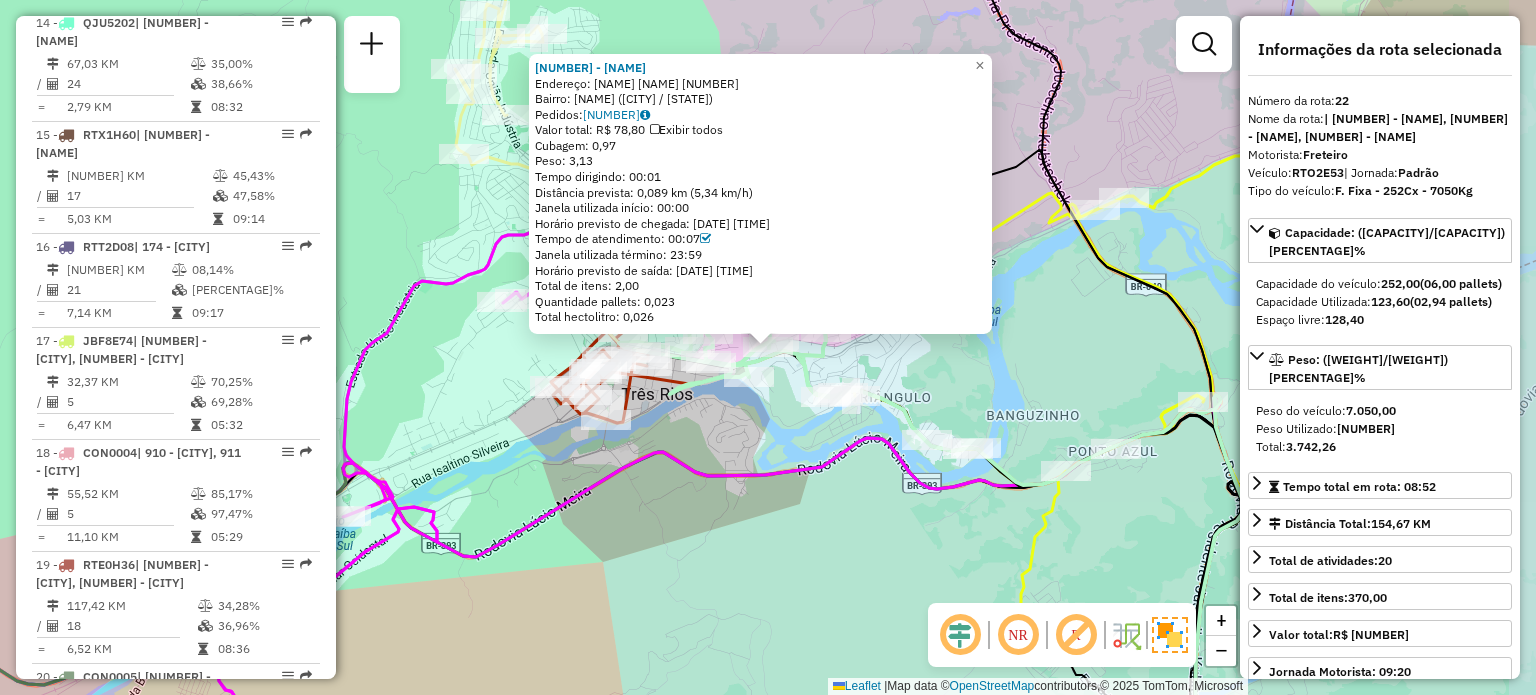 scroll, scrollTop: 3112, scrollLeft: 0, axis: vertical 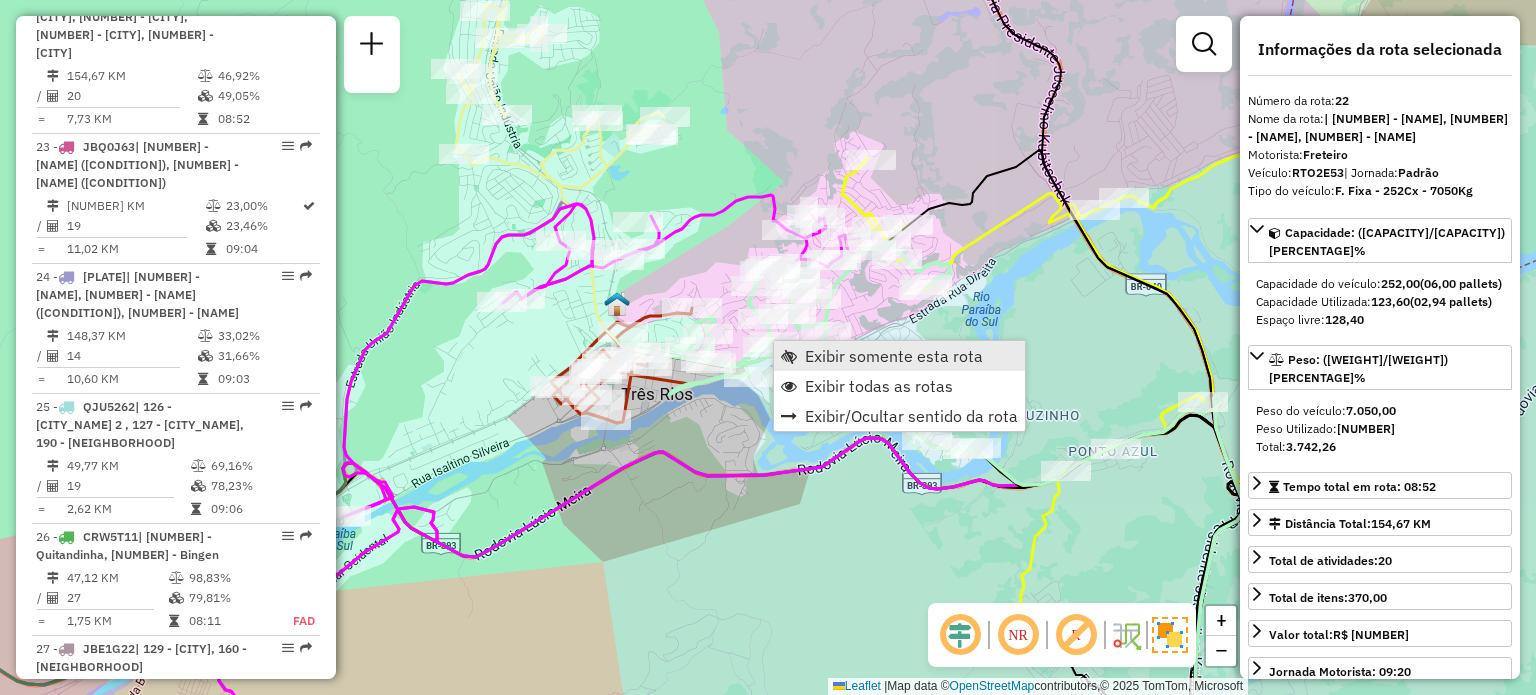 click on "Exibir somente esta rota" at bounding box center [894, 356] 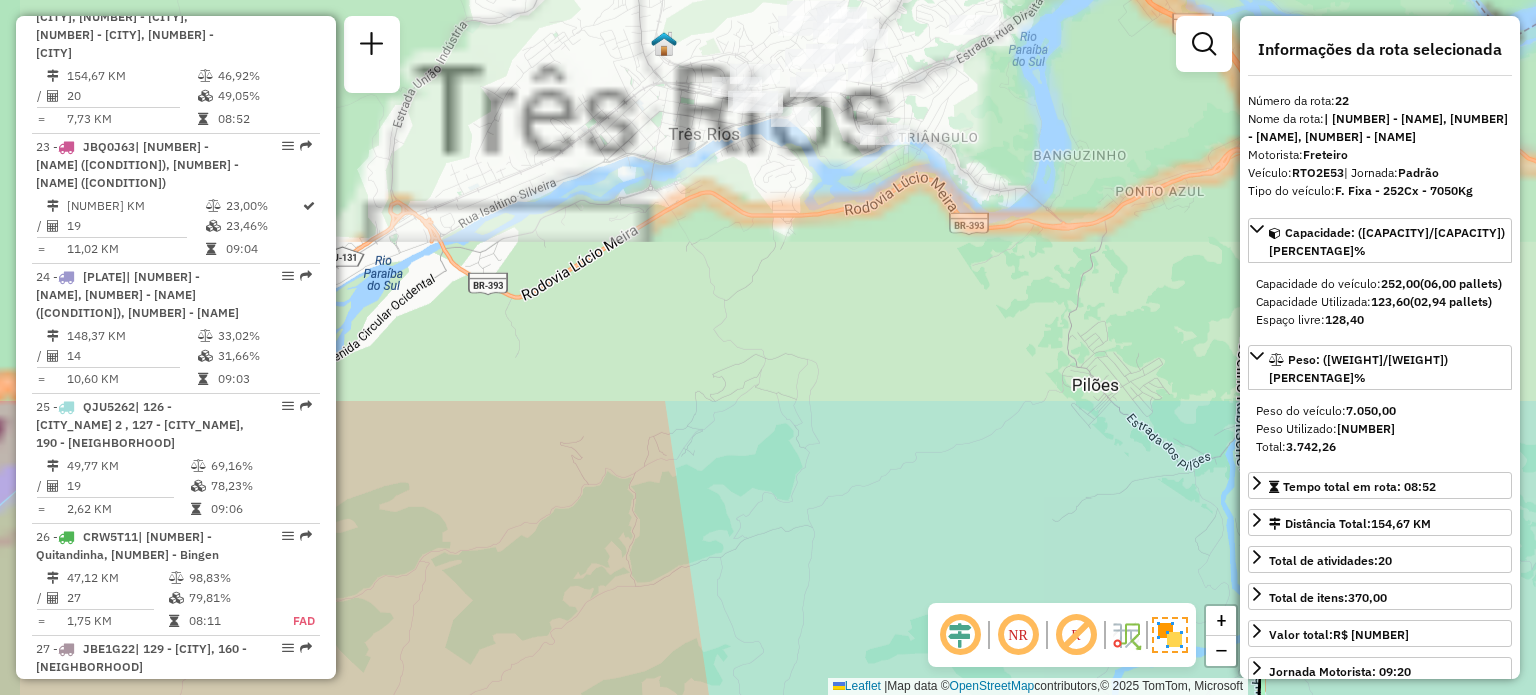 drag, startPoint x: 769, startPoint y: 362, endPoint x: 816, endPoint y: 565, distance: 208.36986 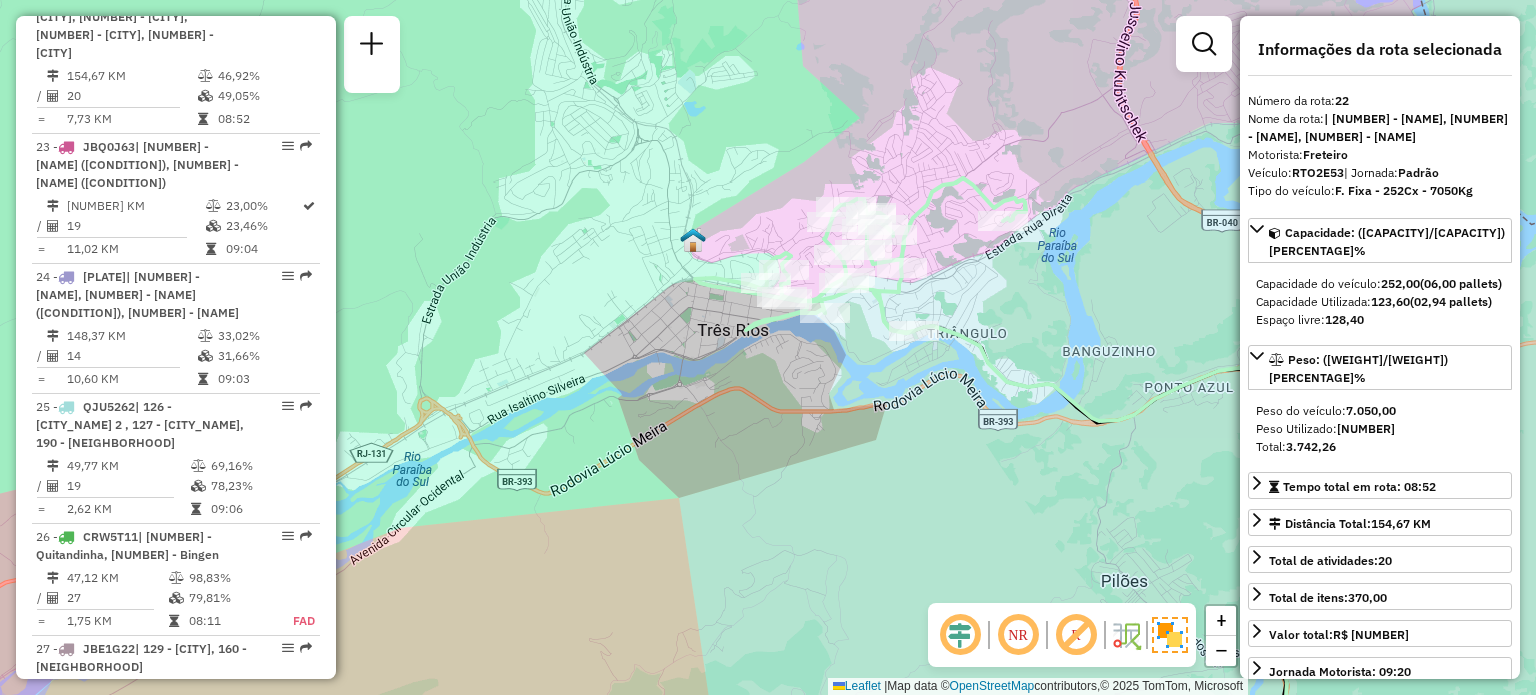 drag, startPoint x: 845, startPoint y: 303, endPoint x: 812, endPoint y: 448, distance: 148.70776 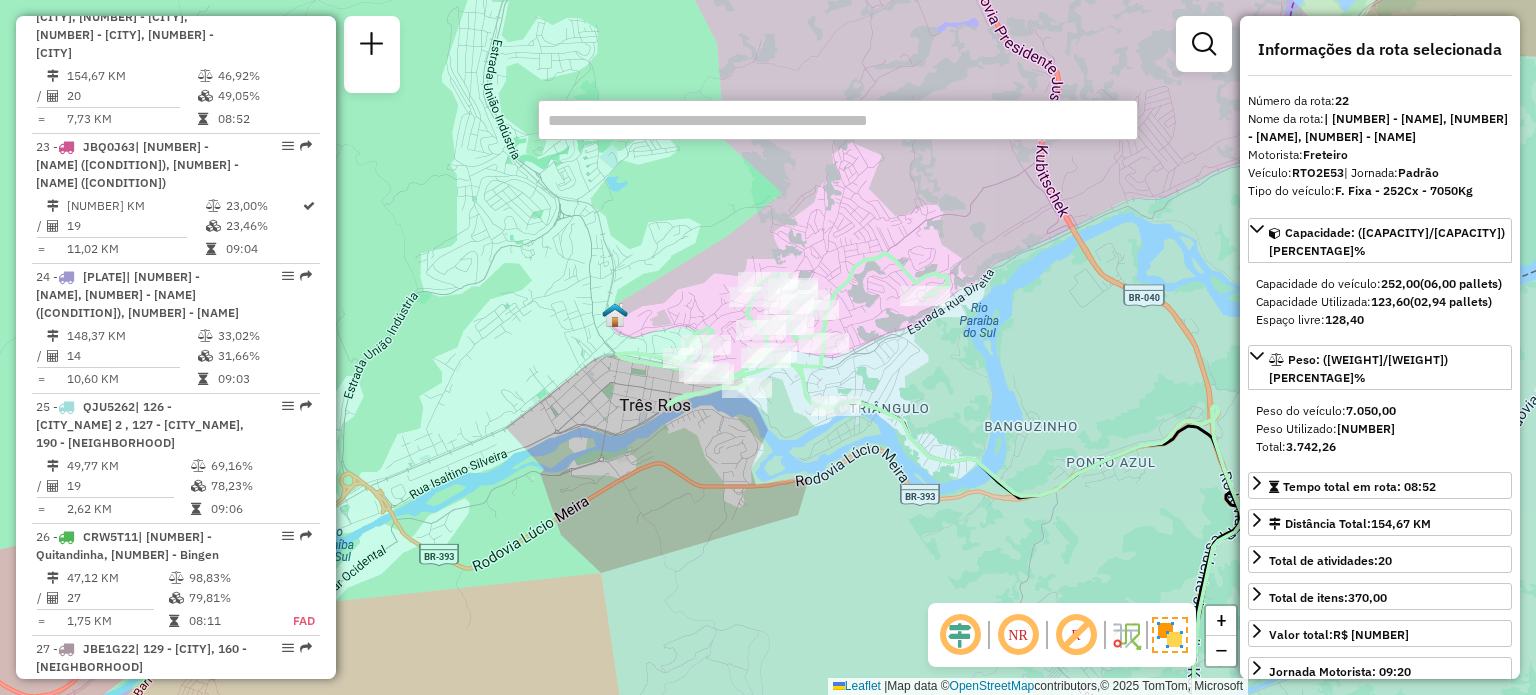 paste on "*****" 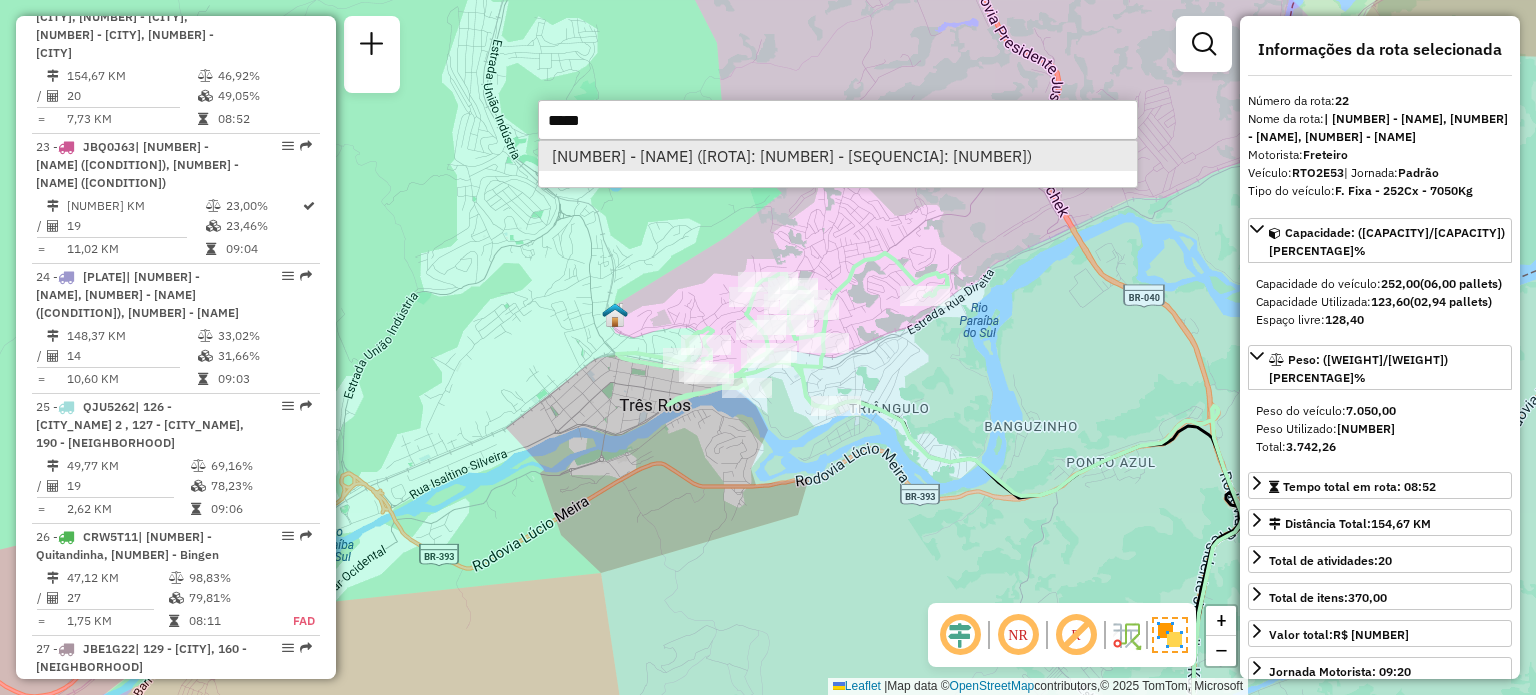 type on "*****" 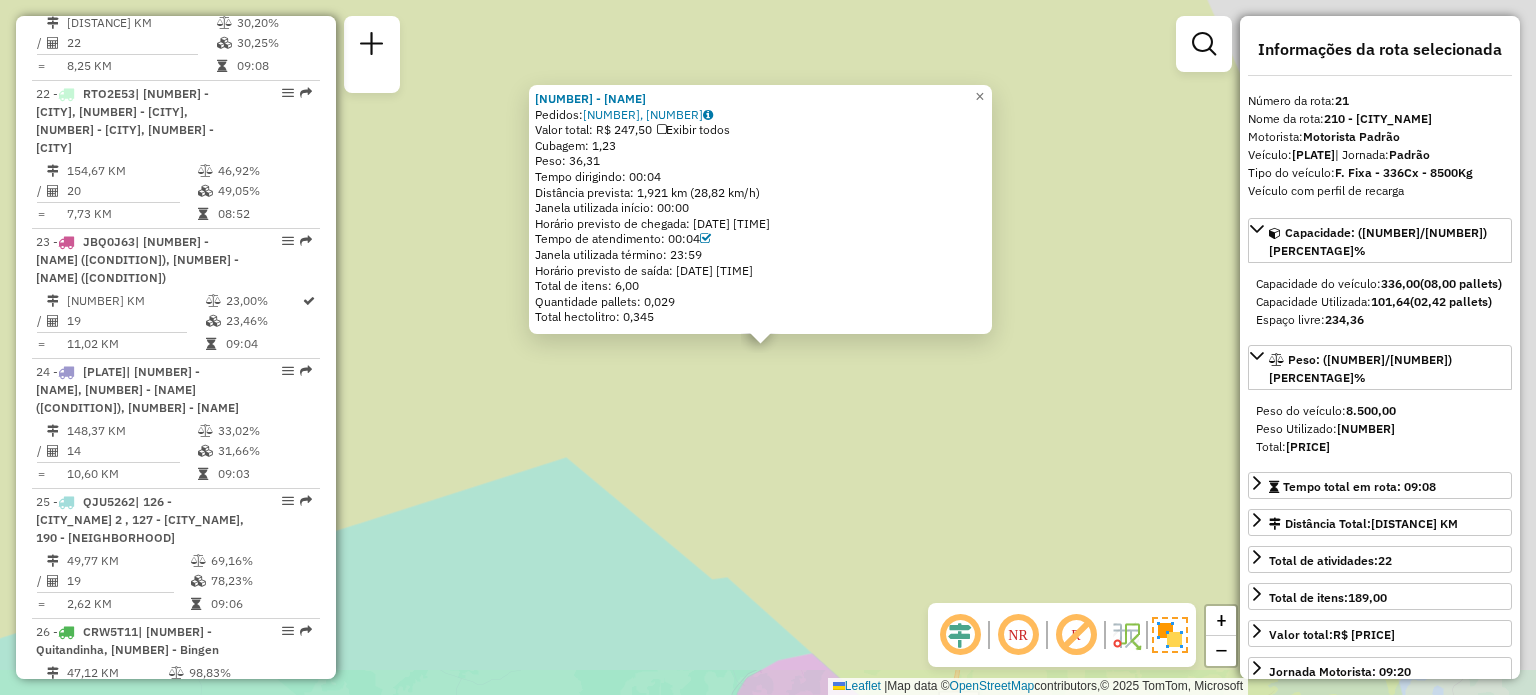 scroll, scrollTop: 3000, scrollLeft: 0, axis: vertical 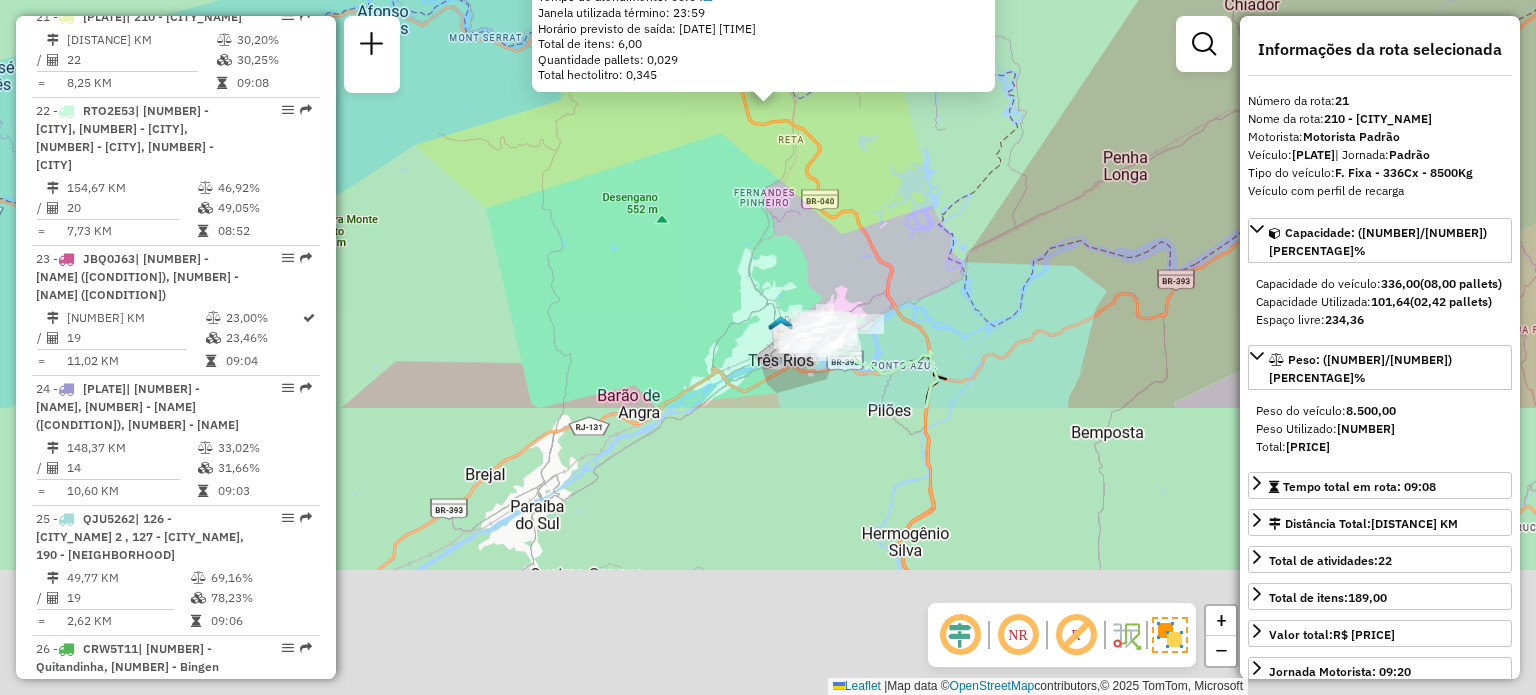 drag, startPoint x: 767, startPoint y: 503, endPoint x: 771, endPoint y: 146, distance: 357.0224 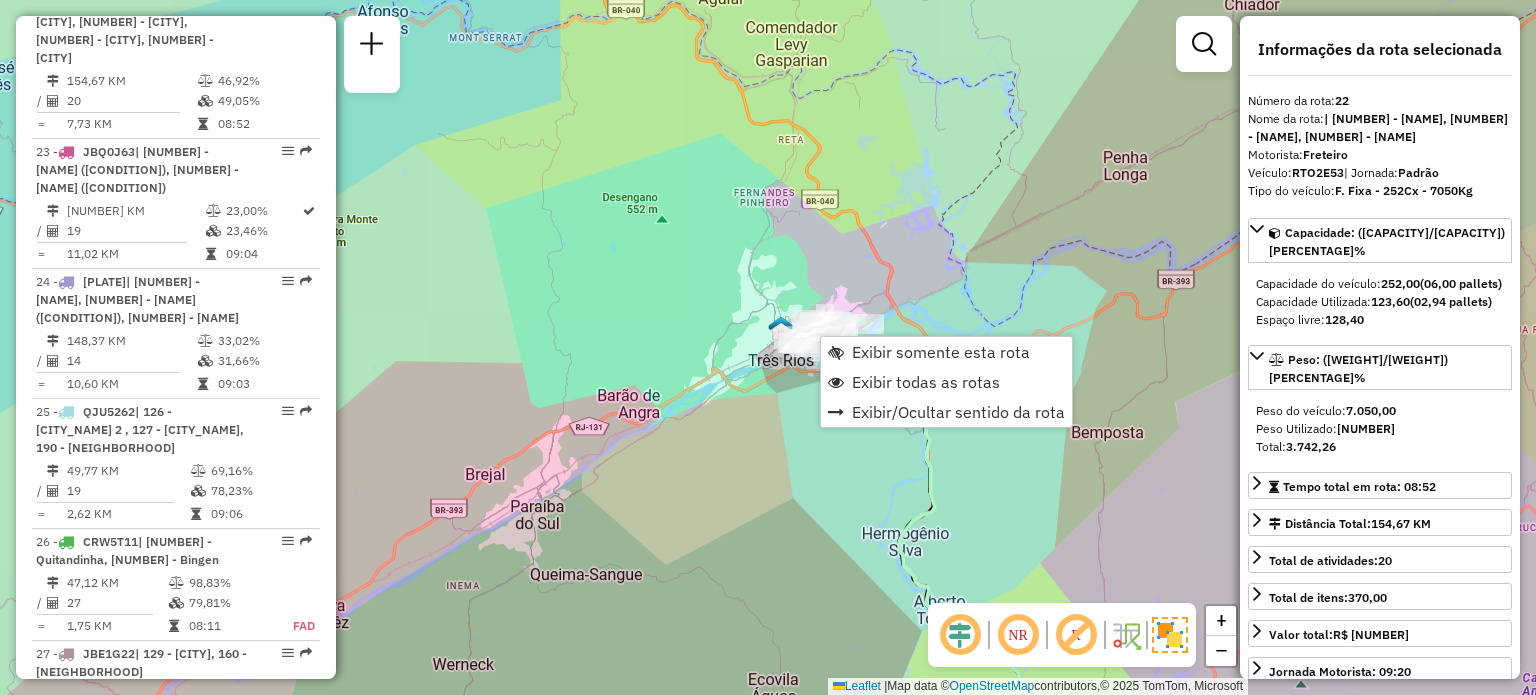scroll, scrollTop: 3112, scrollLeft: 0, axis: vertical 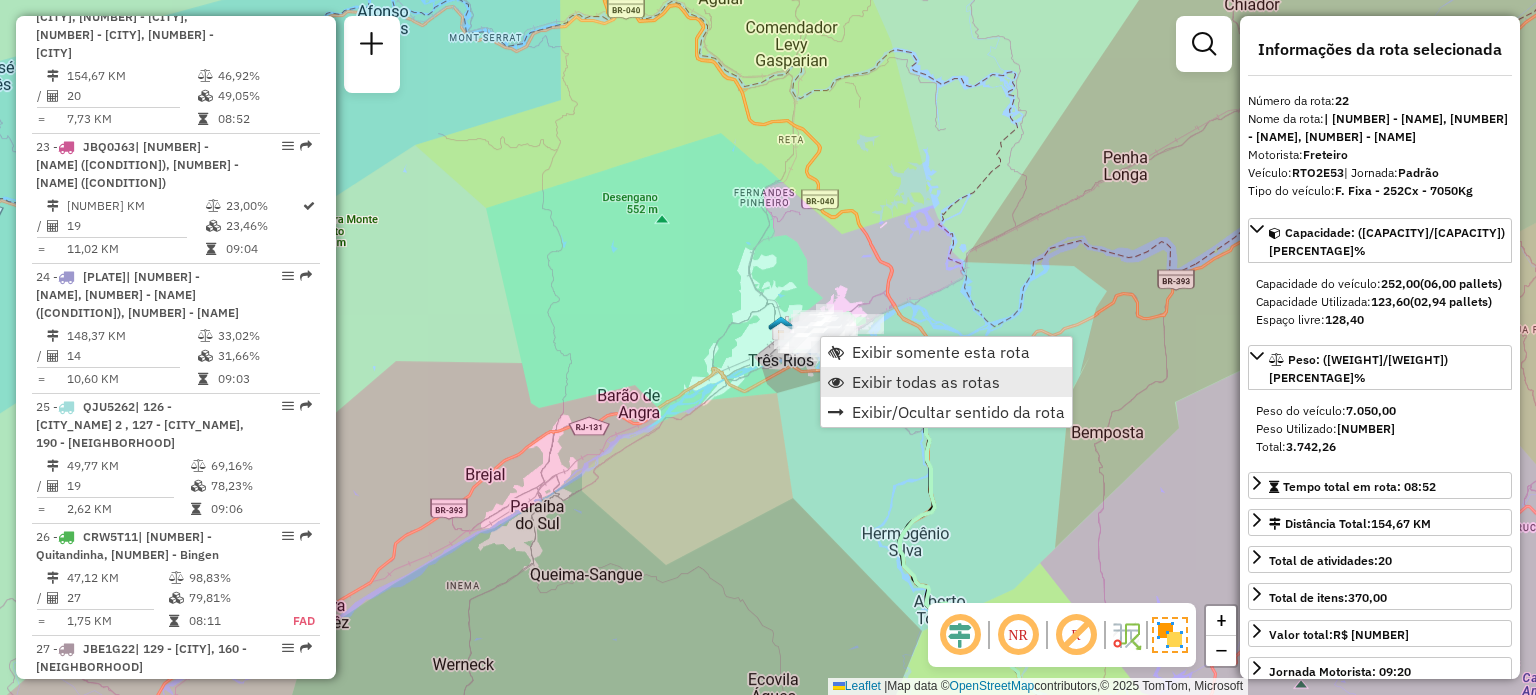 click on "Exibir todas as rotas" at bounding box center [926, 382] 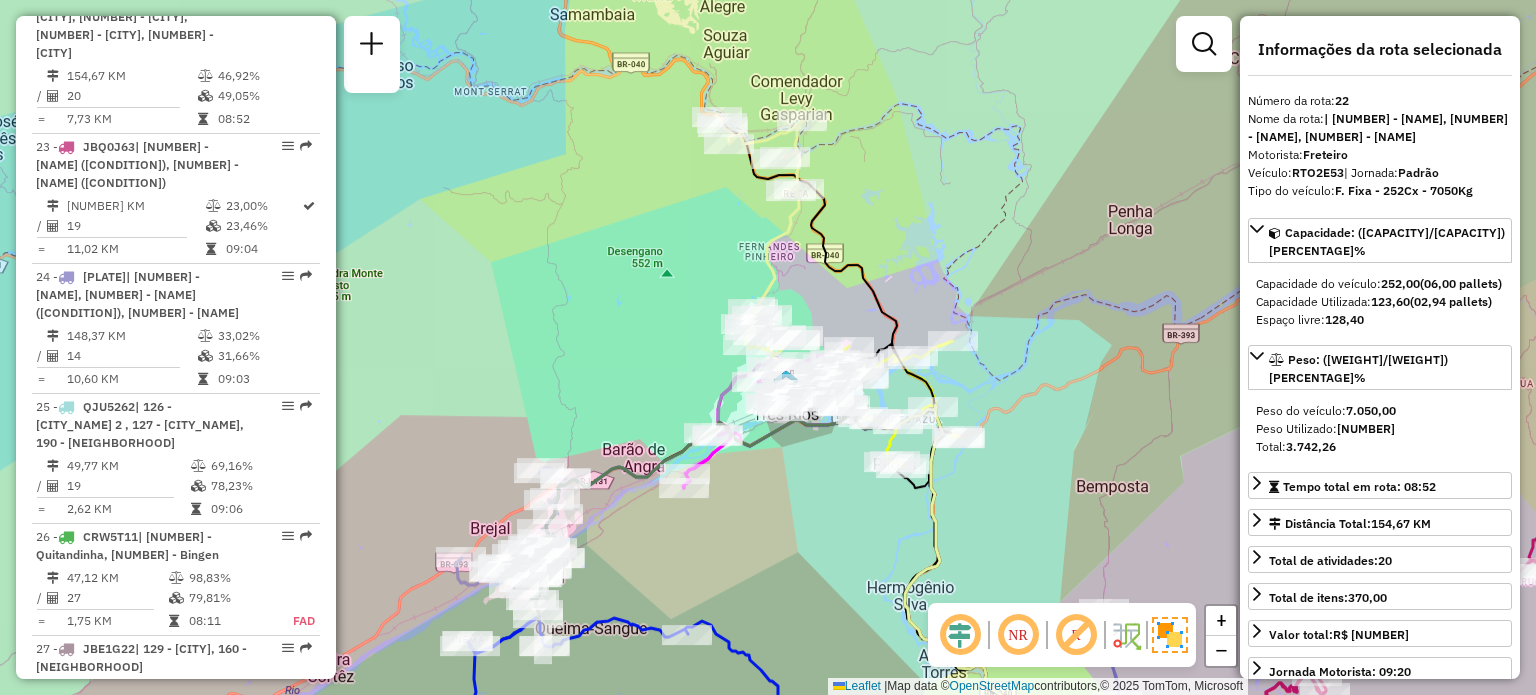 drag, startPoint x: 855, startPoint y: 220, endPoint x: 860, endPoint y: 274, distance: 54.230988 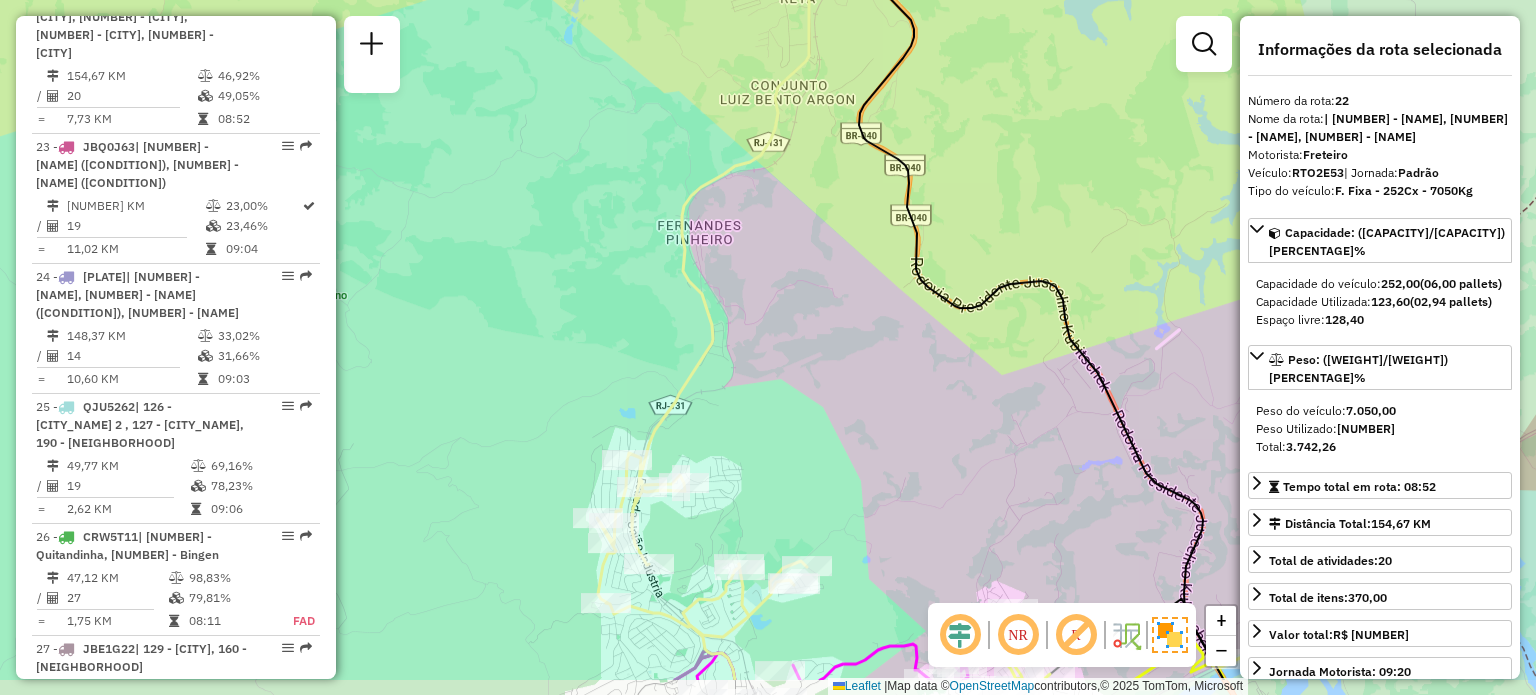 drag, startPoint x: 689, startPoint y: 283, endPoint x: 609, endPoint y: -9, distance: 302.76062 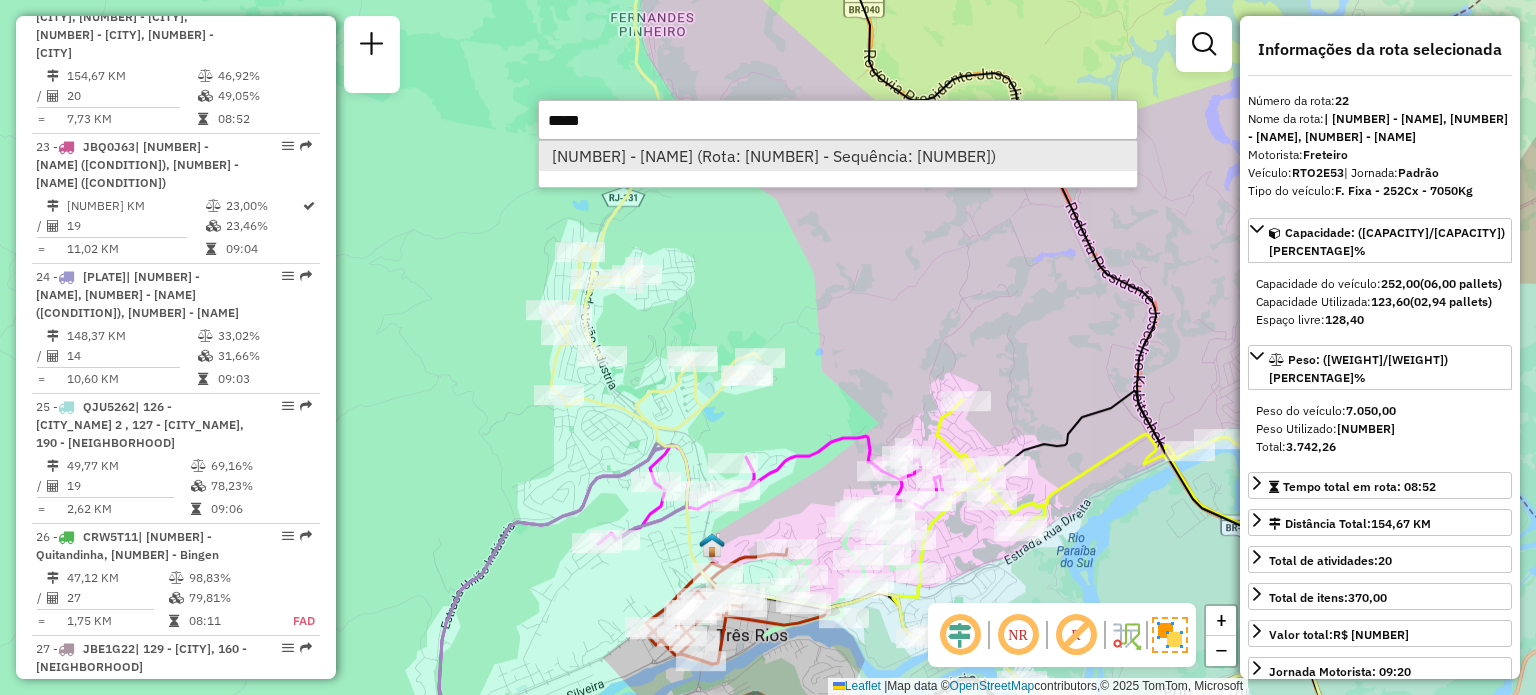 type on "*****" 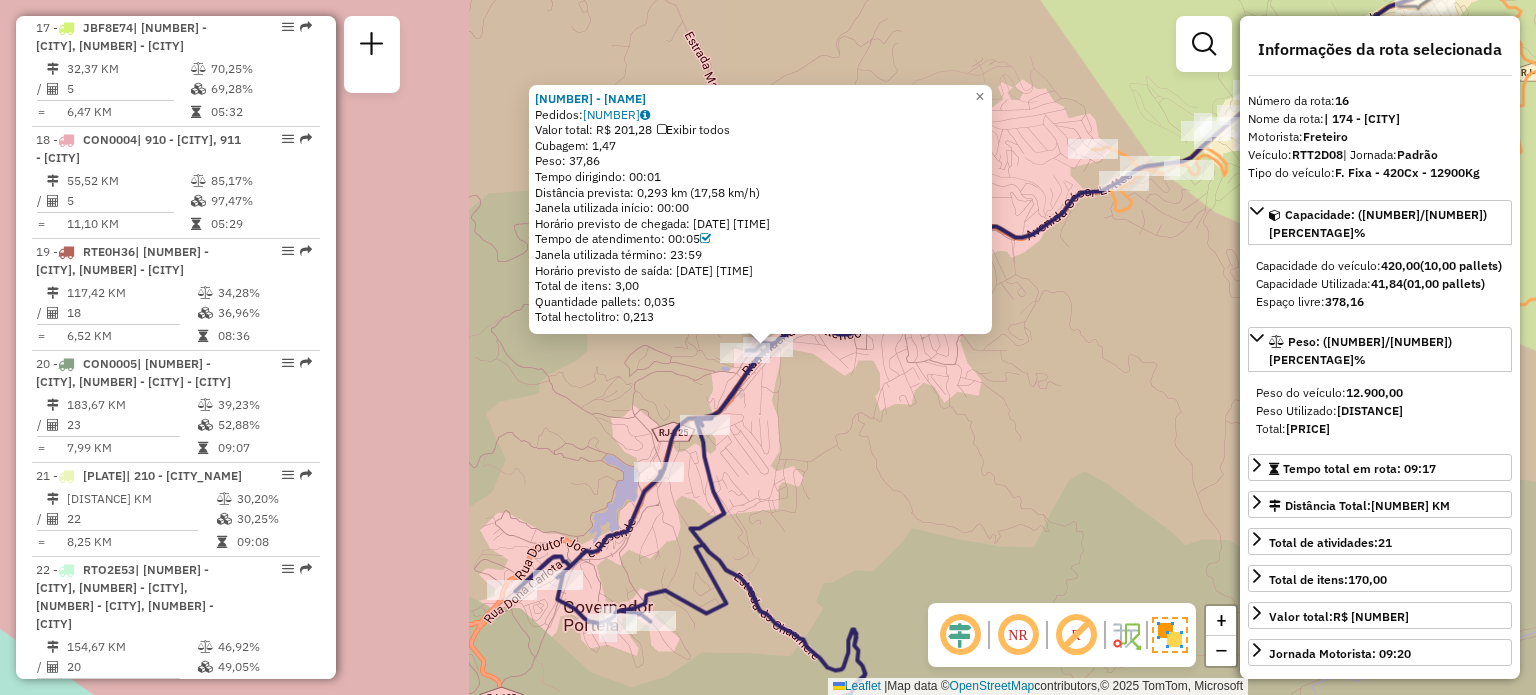 scroll, scrollTop: 2442, scrollLeft: 0, axis: vertical 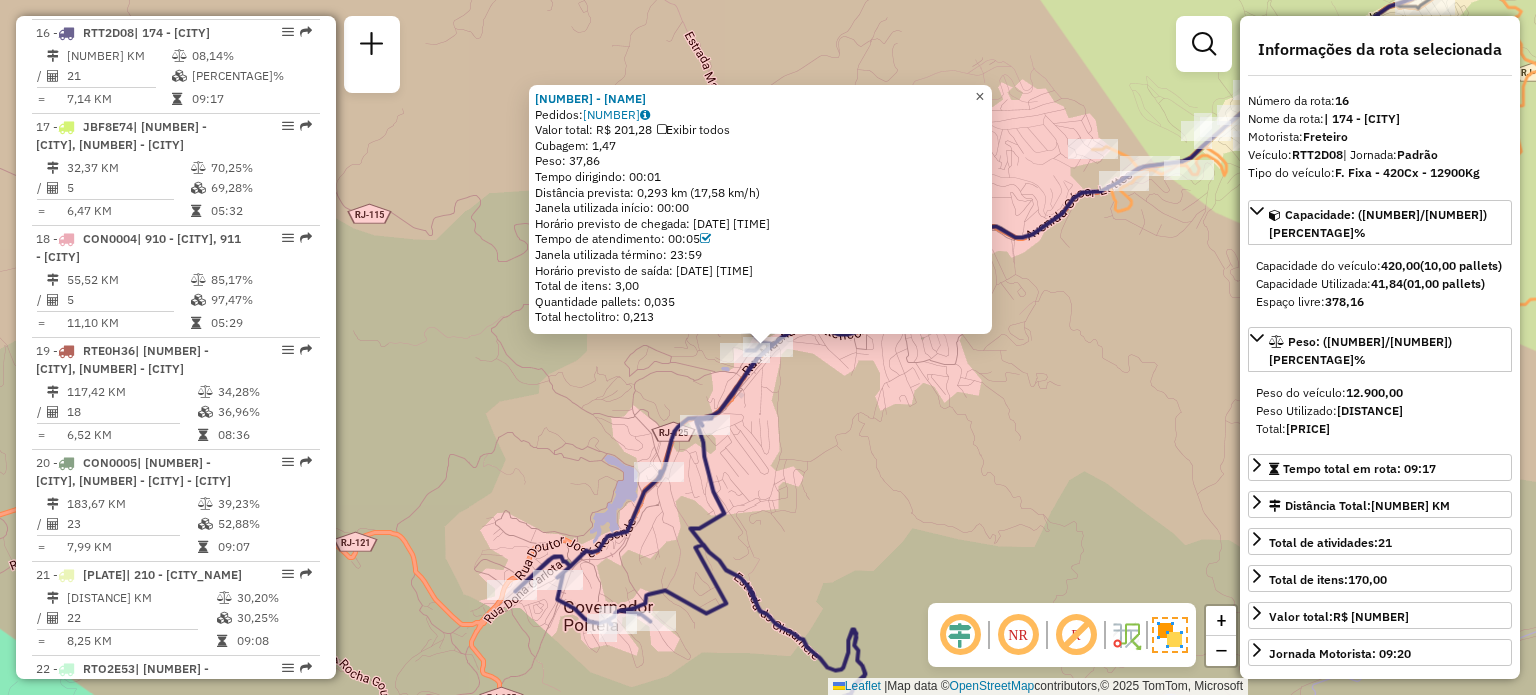 click on "×" 